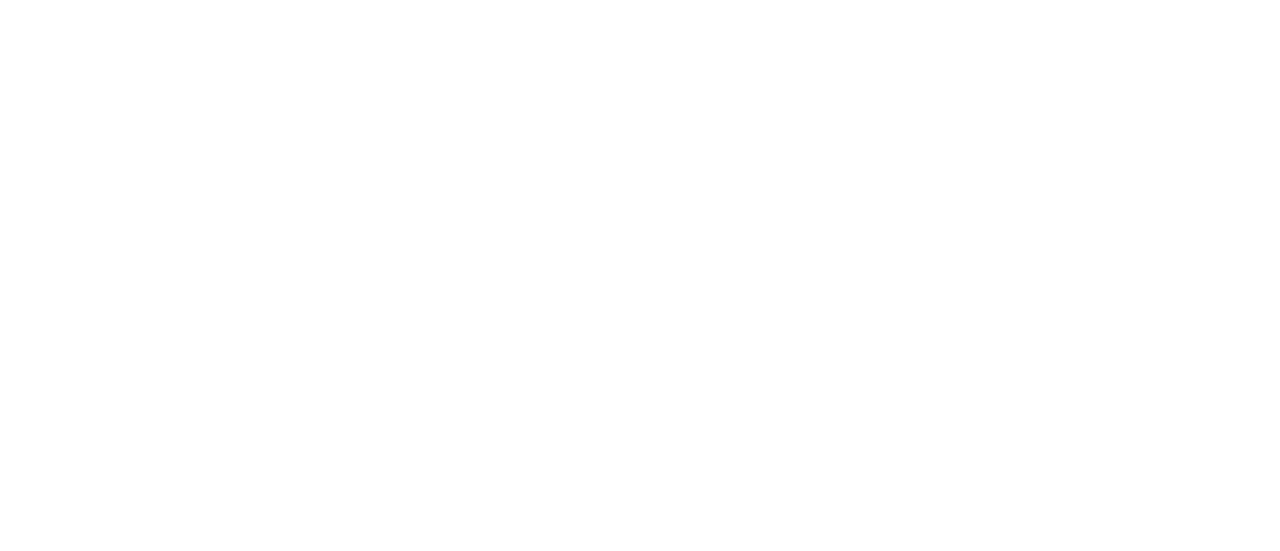 scroll, scrollTop: 0, scrollLeft: 0, axis: both 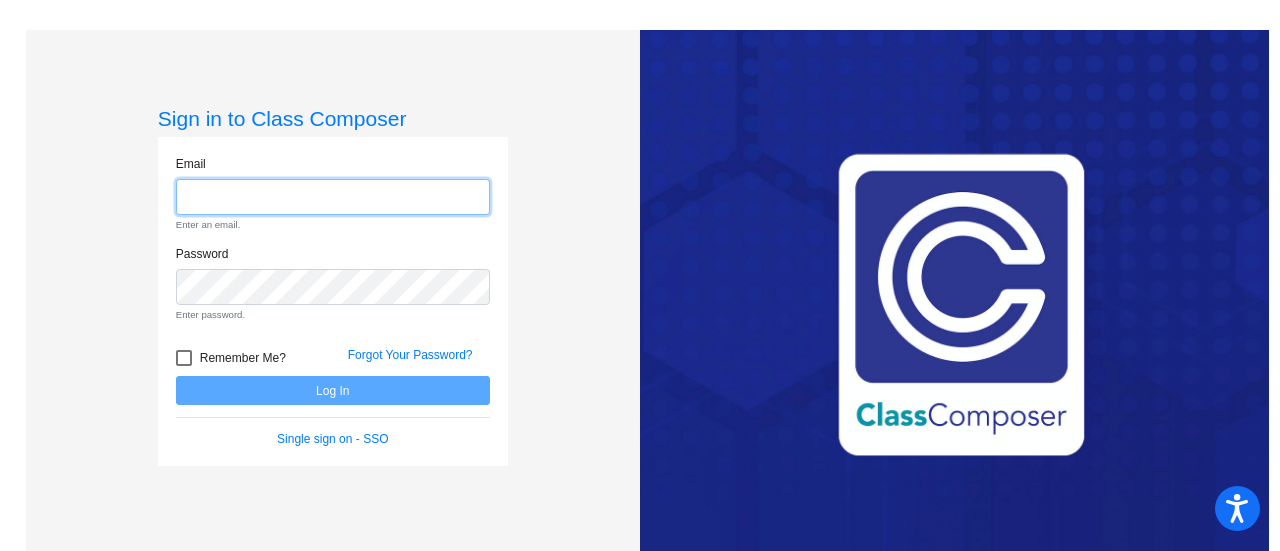 click 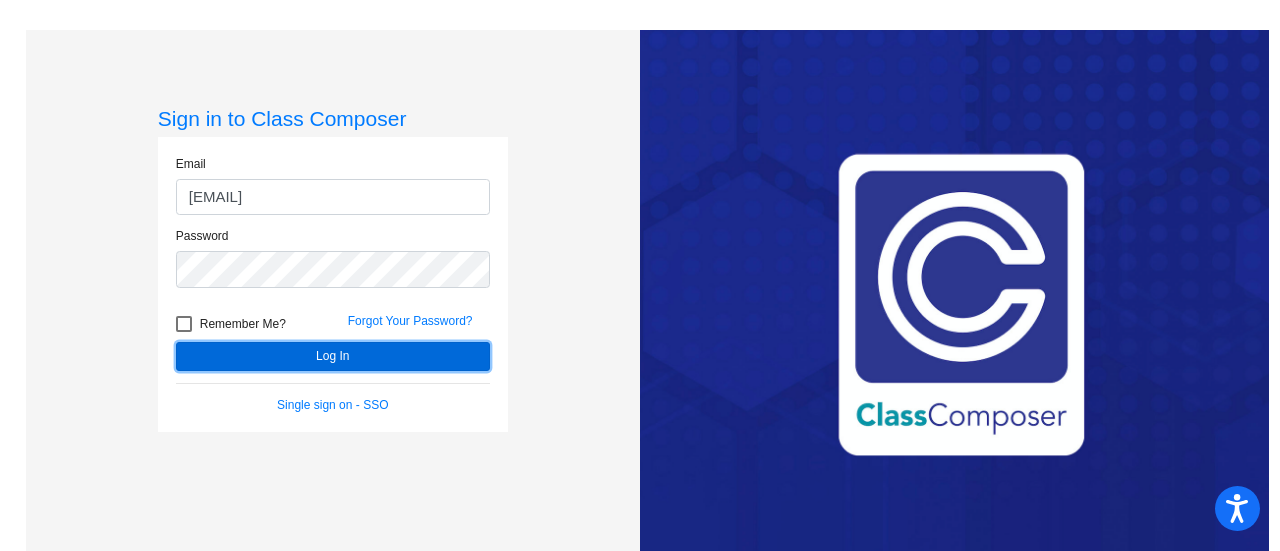 click on "Log In" 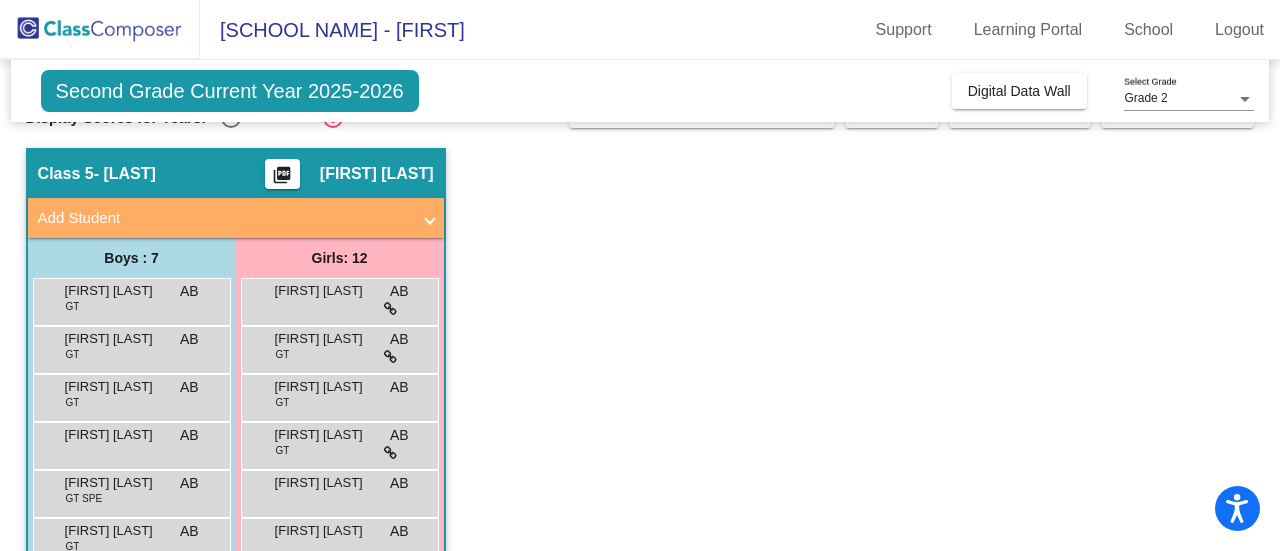 scroll, scrollTop: 0, scrollLeft: 0, axis: both 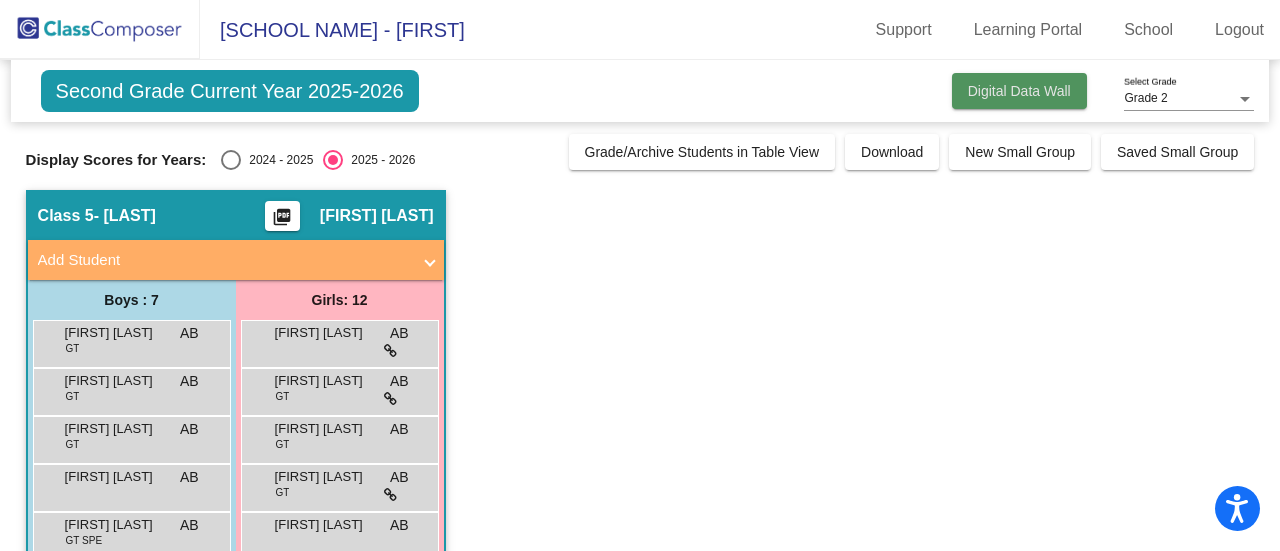 click on "Digital Data Wall" 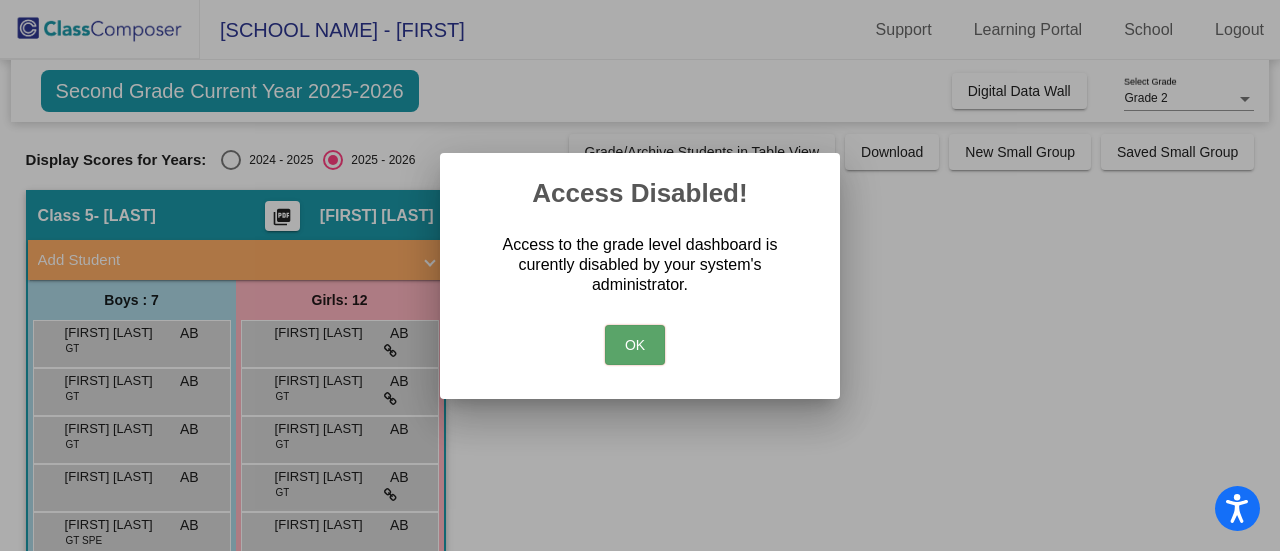 drag, startPoint x: 632, startPoint y: 344, endPoint x: 641, endPoint y: 335, distance: 12.727922 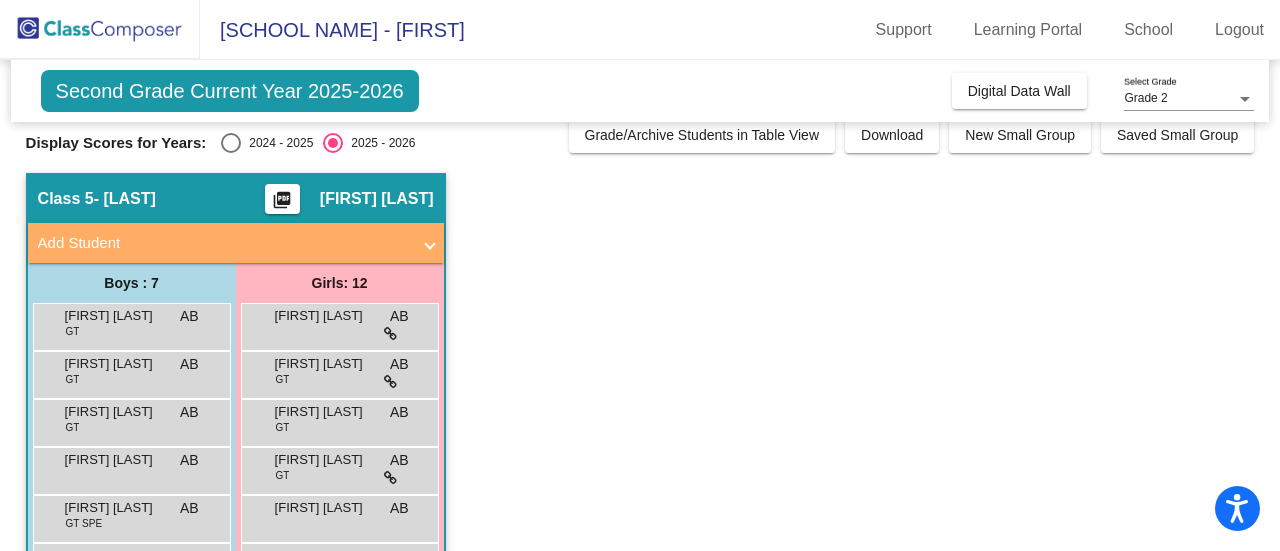 scroll, scrollTop: 0, scrollLeft: 0, axis: both 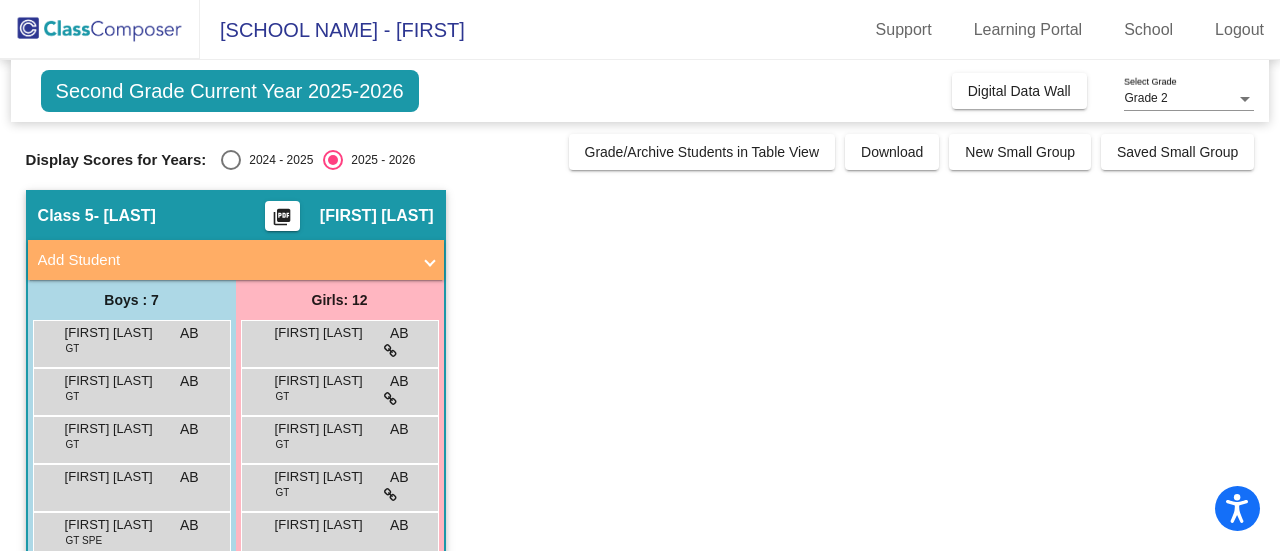 click at bounding box center (231, 160) 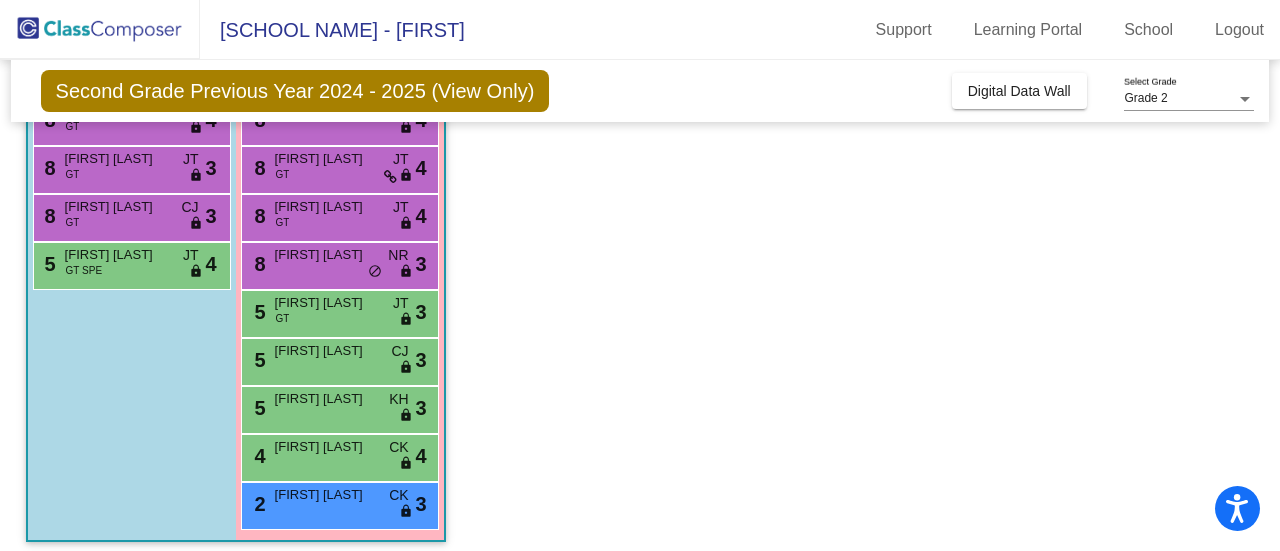 scroll, scrollTop: 376, scrollLeft: 0, axis: vertical 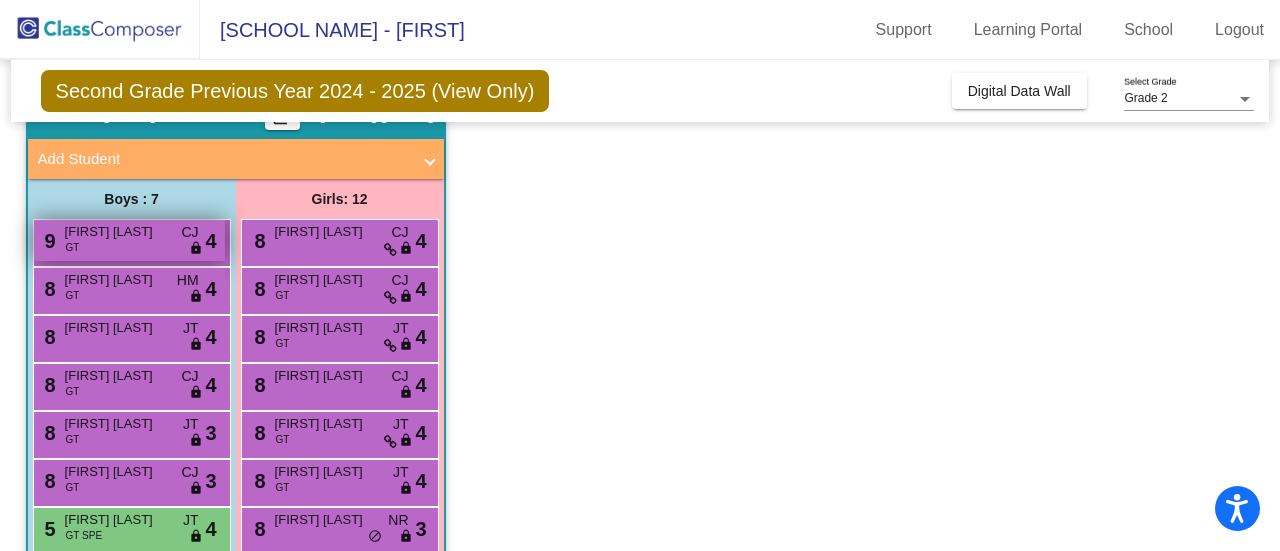 click on "[FIRST] [LAST]" at bounding box center [115, 232] 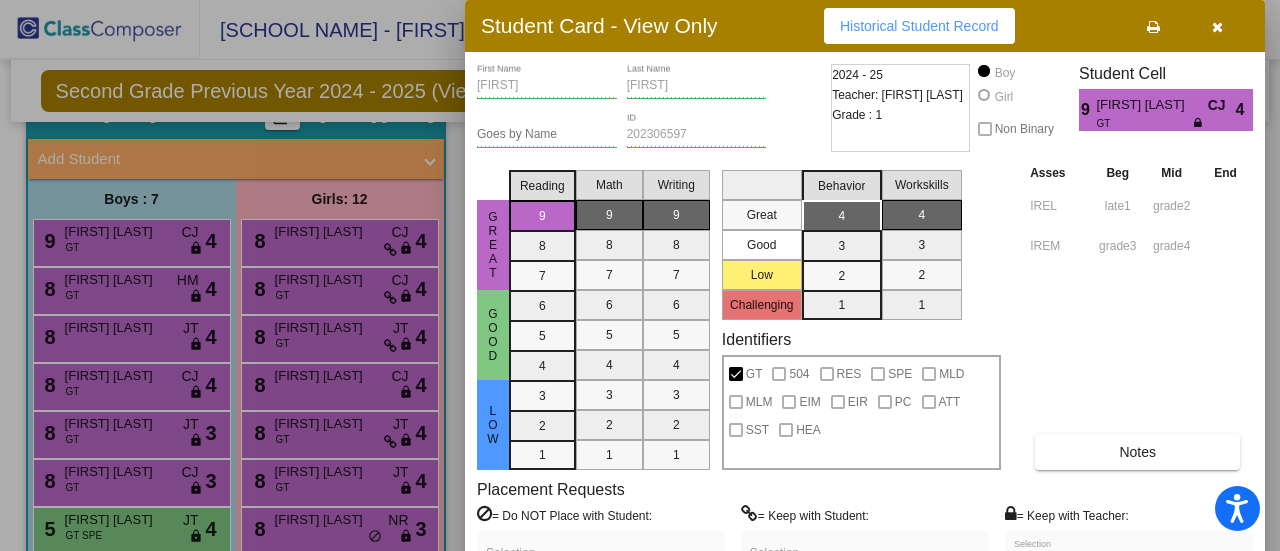 drag, startPoint x: 1276, startPoint y: 140, endPoint x: 1271, endPoint y: 180, distance: 40.311287 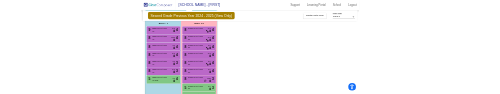 scroll, scrollTop: 140, scrollLeft: 0, axis: vertical 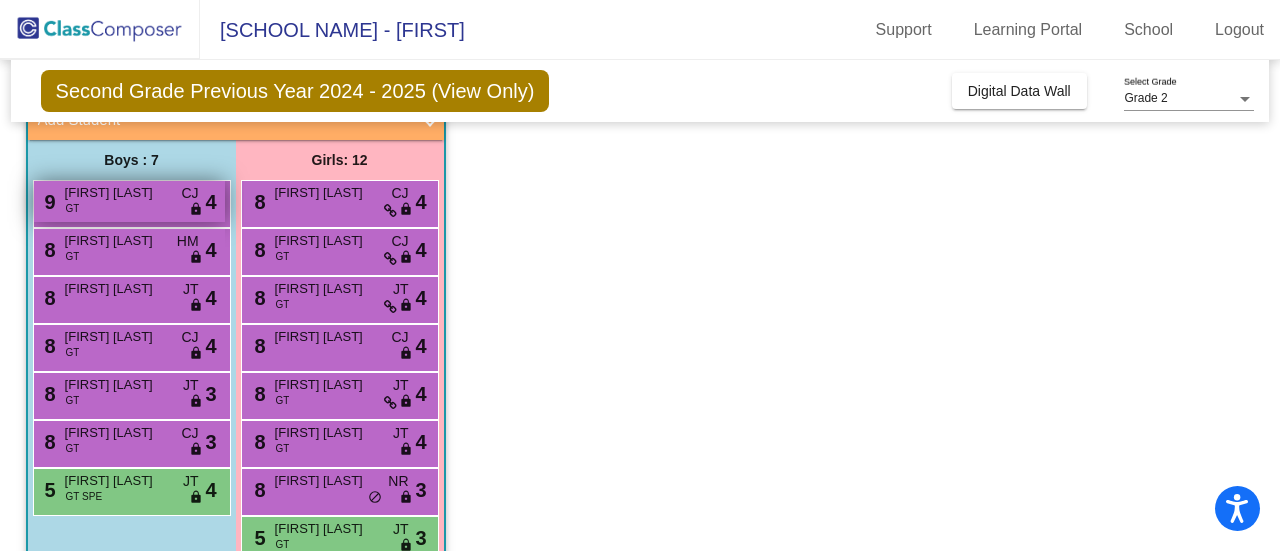 click on "9 [FIRST] [LAST] [TAG] [TAG] [TAG] 4" at bounding box center [129, 201] 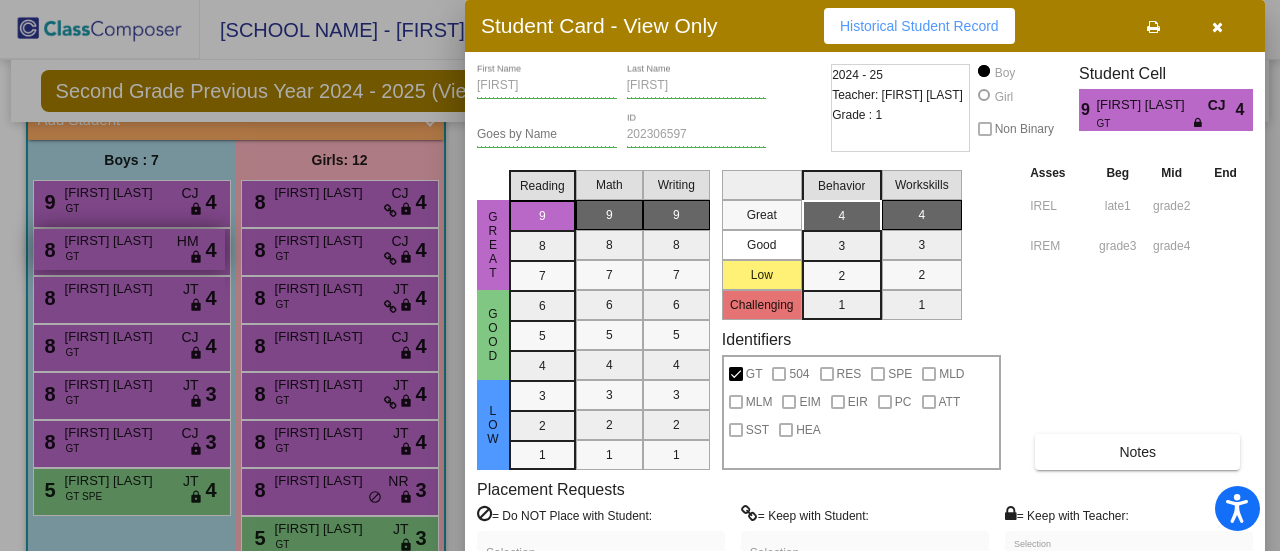 click at bounding box center [640, 275] 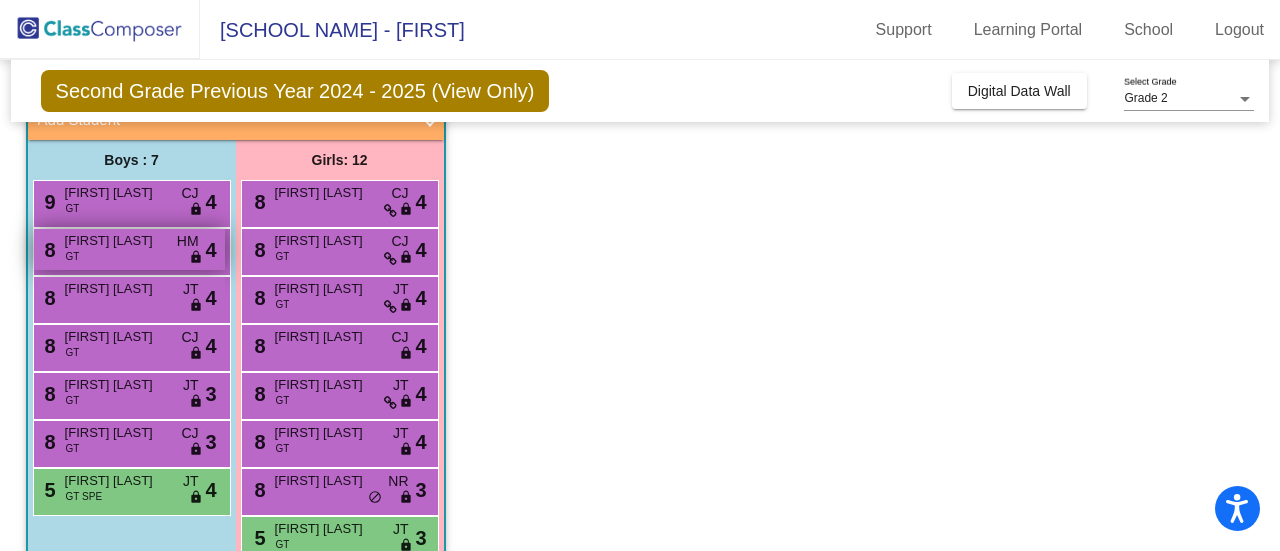 click on "[FIRST] [LAST]" at bounding box center (115, 241) 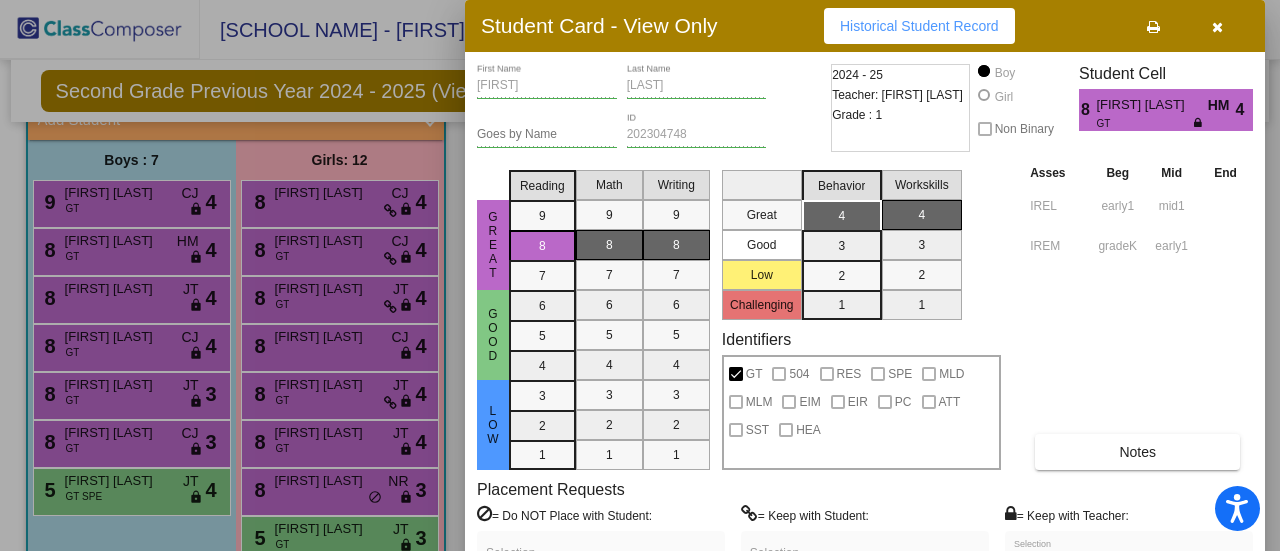 click at bounding box center (640, 275) 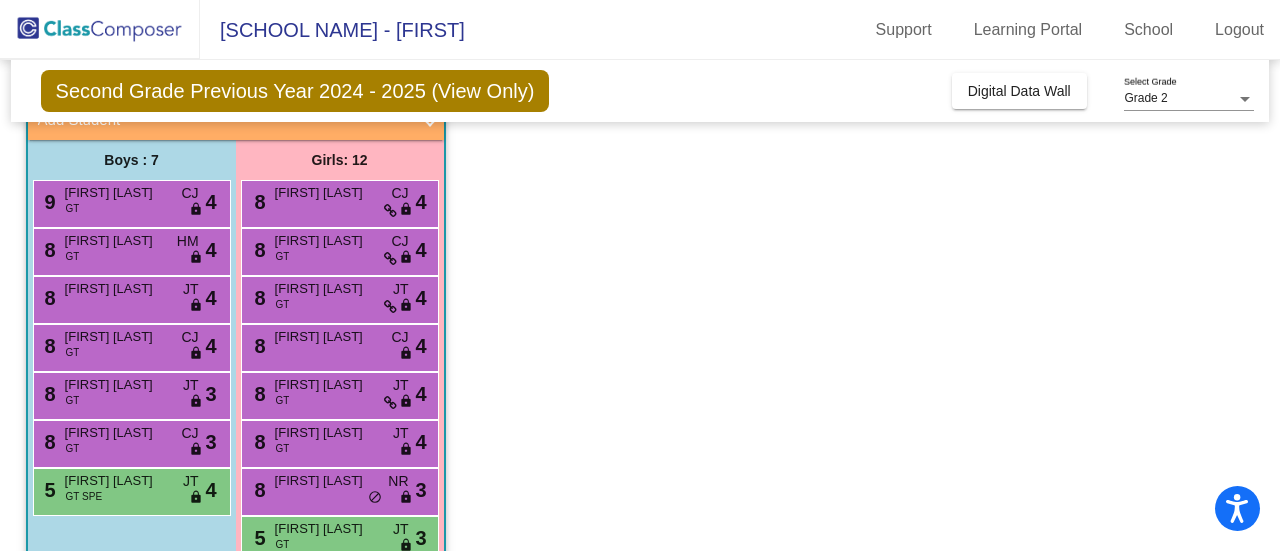 click on "[FIRST] [LAST]" at bounding box center (115, 193) 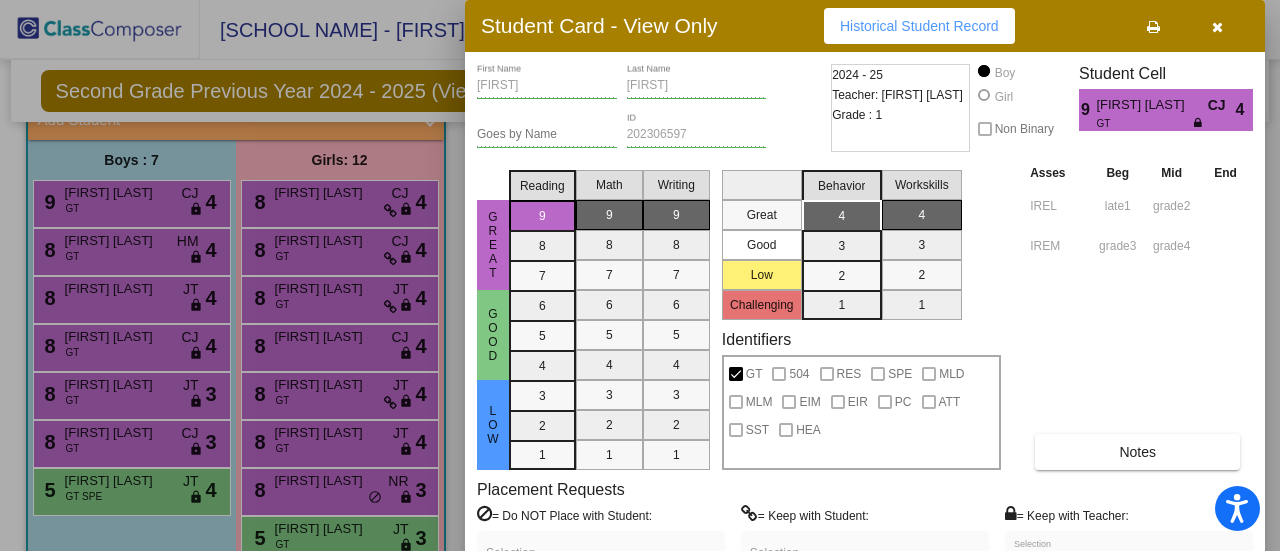 click at bounding box center [640, 275] 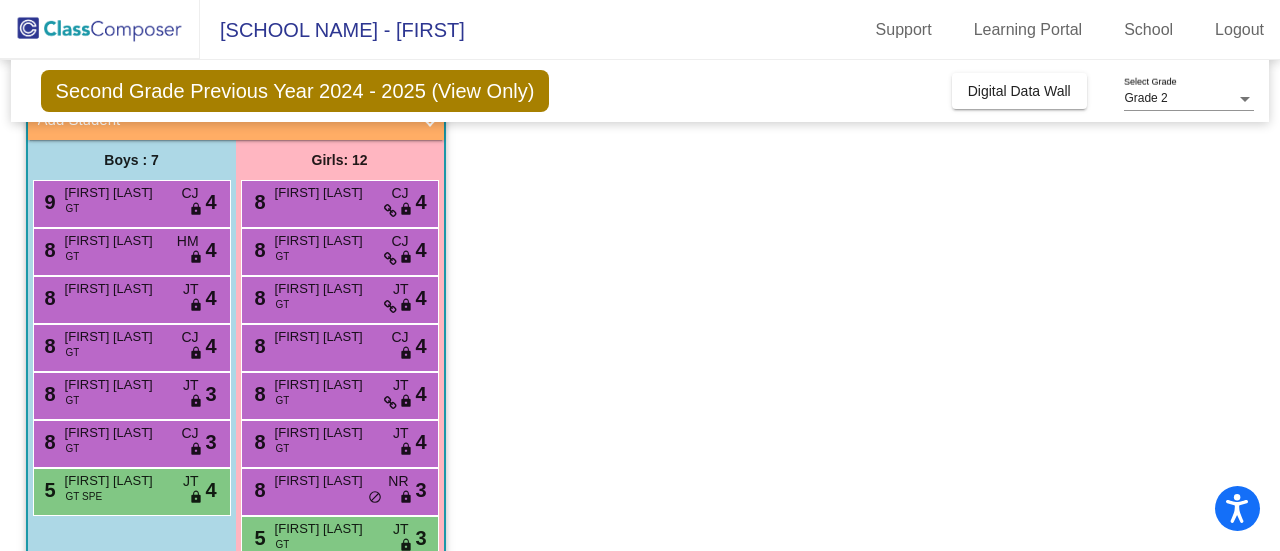 click on "[FIRST] [LAST]" at bounding box center [115, 241] 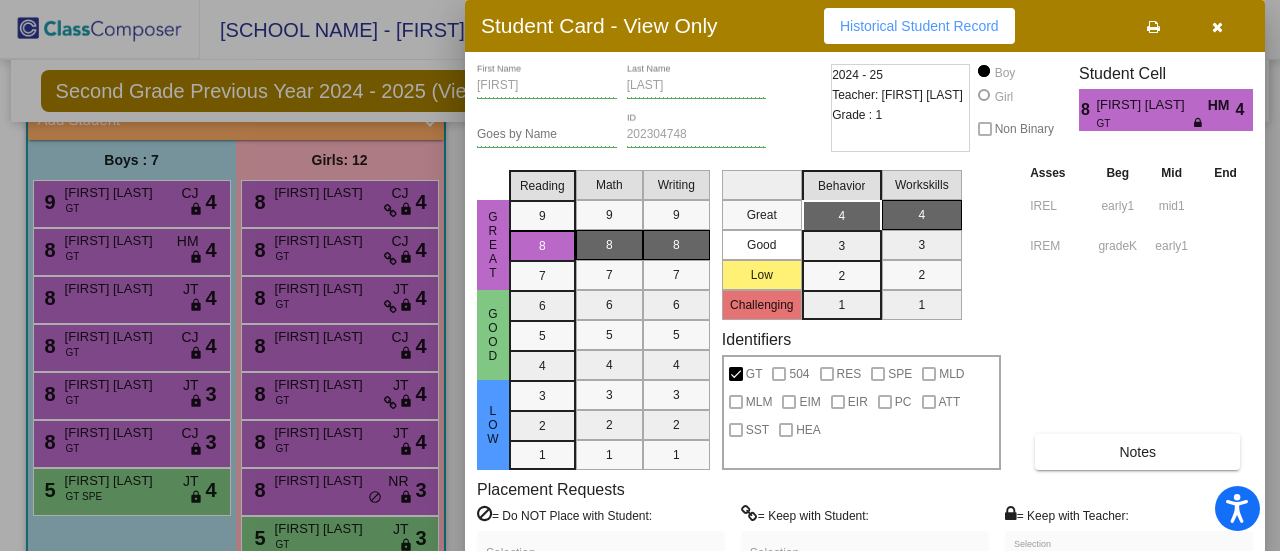 click at bounding box center (640, 275) 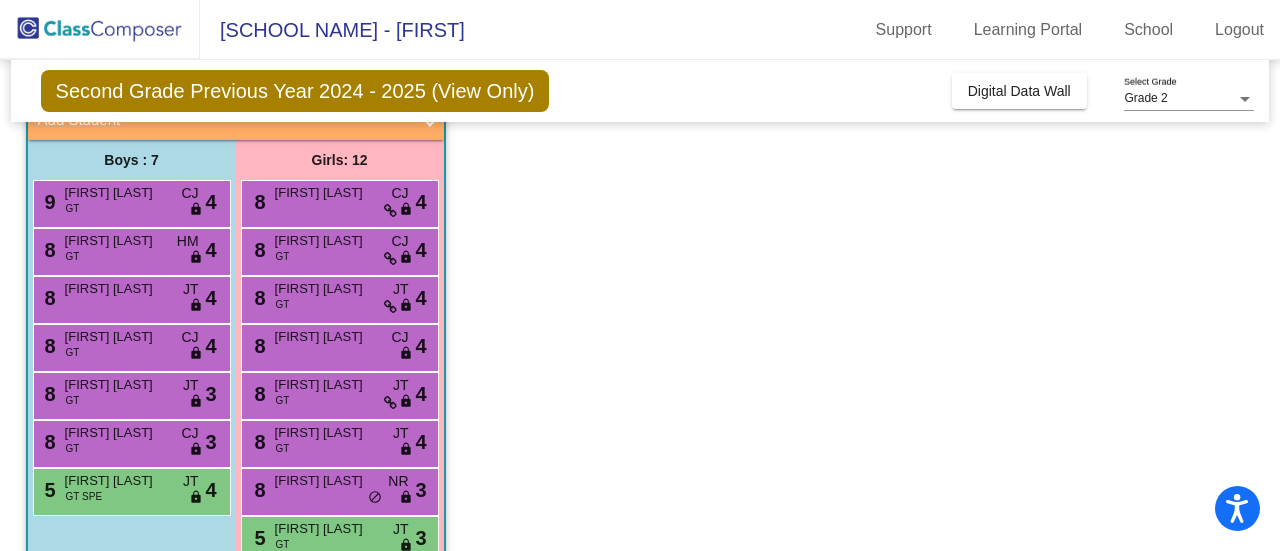 click on "[FIRST] [LAST]" at bounding box center [115, 289] 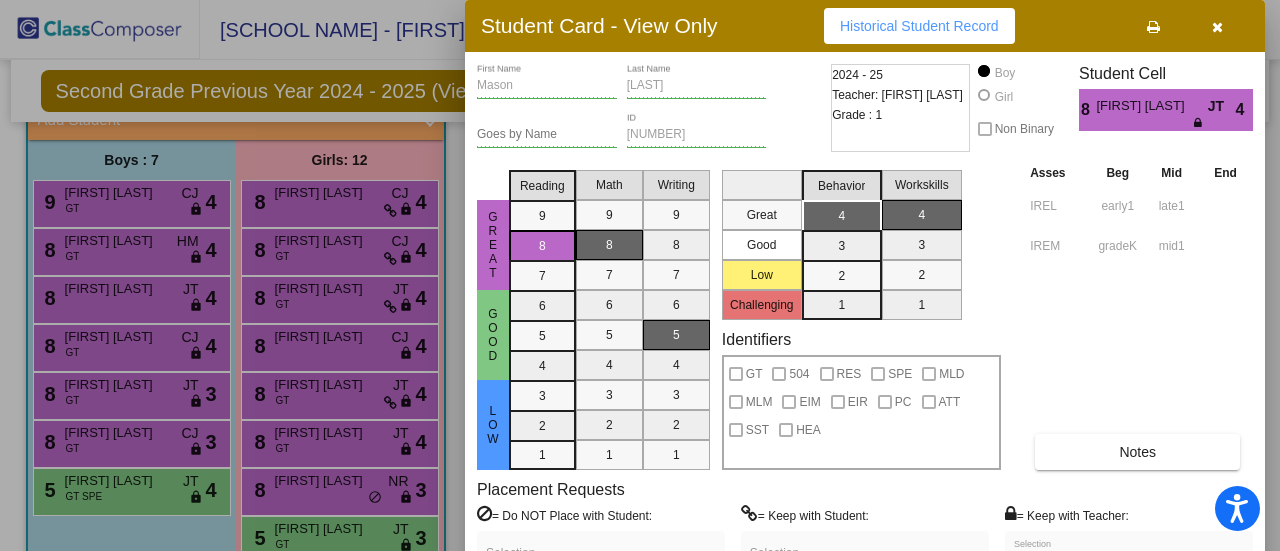 click at bounding box center [640, 275] 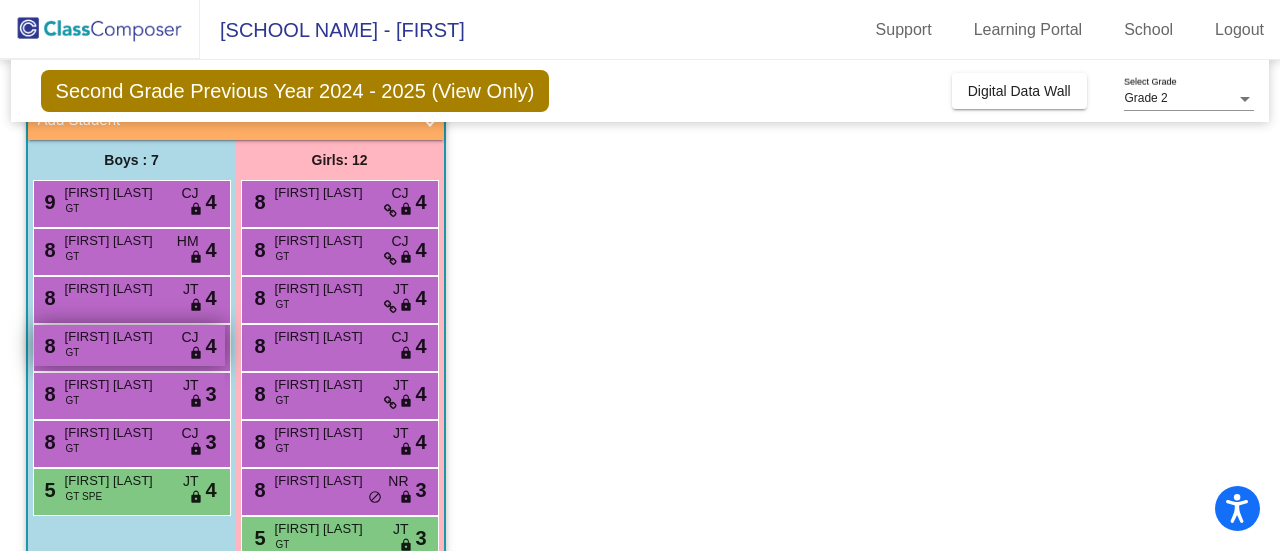 click on "[FIRST] [LAST]" at bounding box center [115, 337] 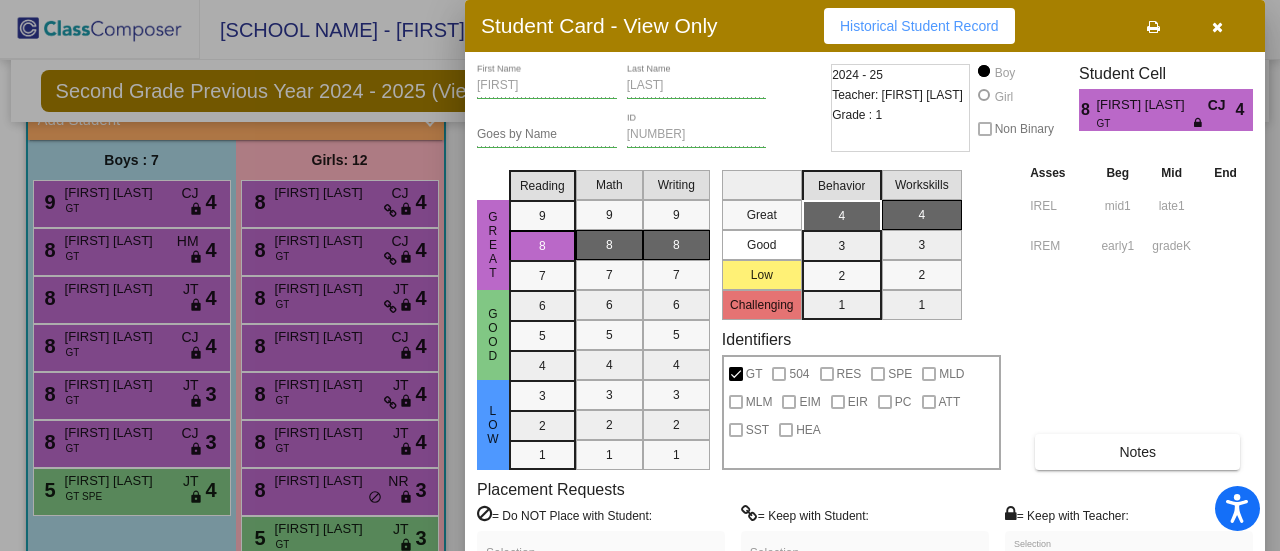 click at bounding box center (640, 275) 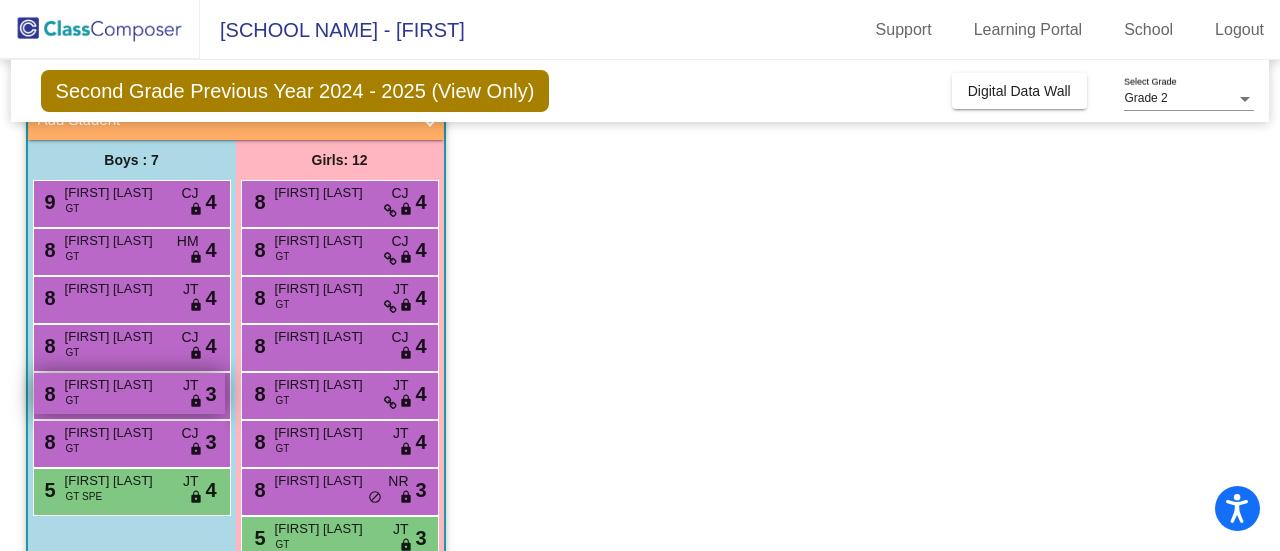 click on "8 [FIRST] [LAST] [TAG] [TAG] [TAG] 3" at bounding box center (129, 393) 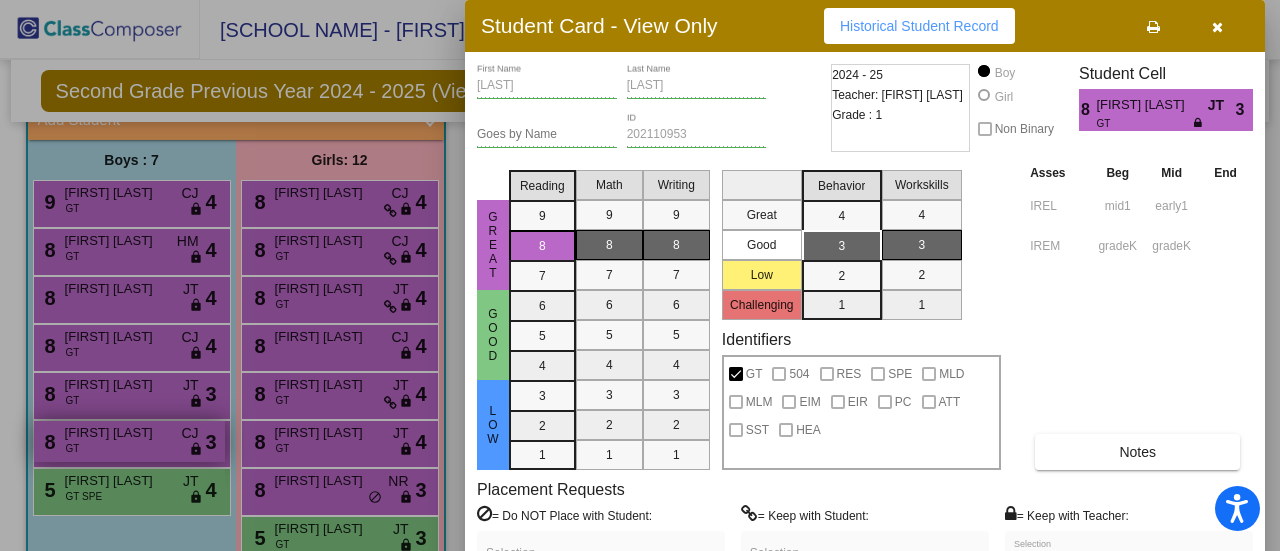 click at bounding box center (640, 275) 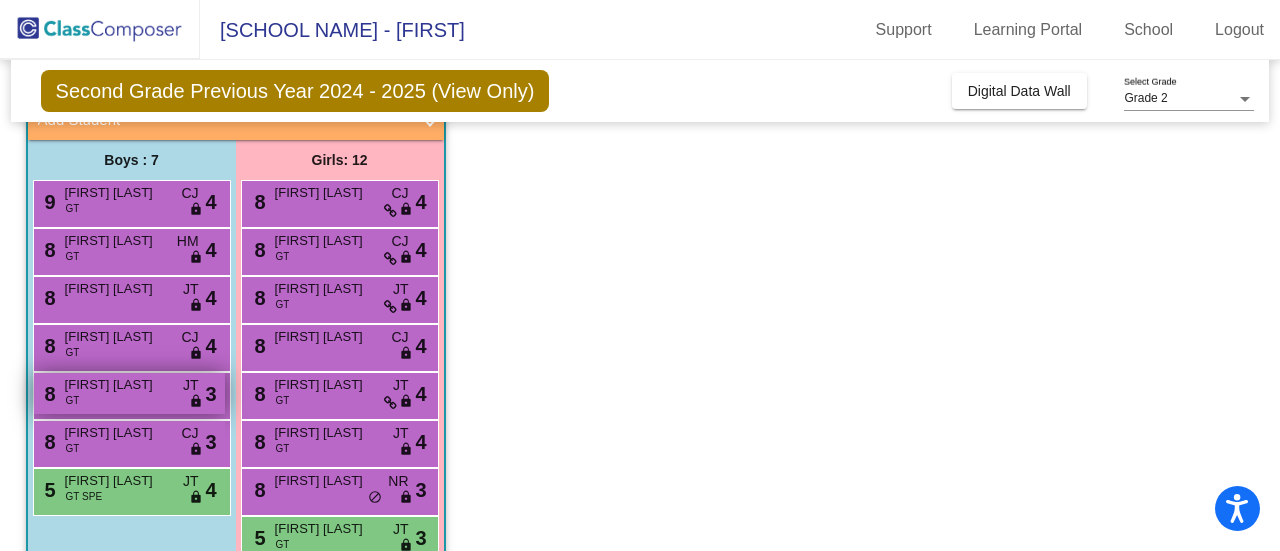 click on "[FIRST] [LAST]" at bounding box center [115, 385] 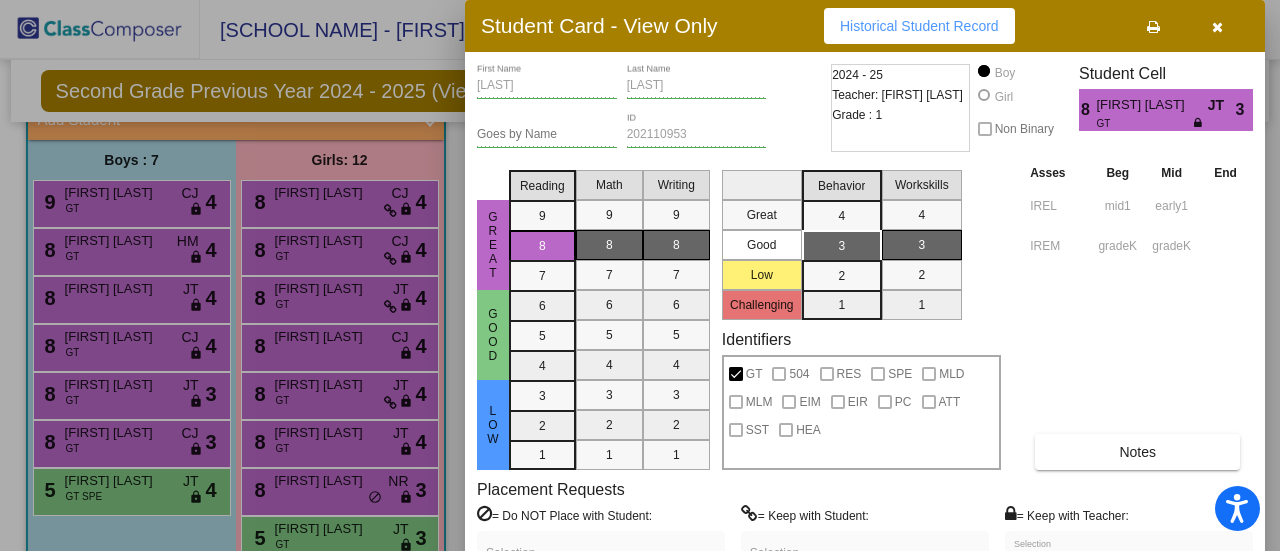 click at bounding box center [640, 275] 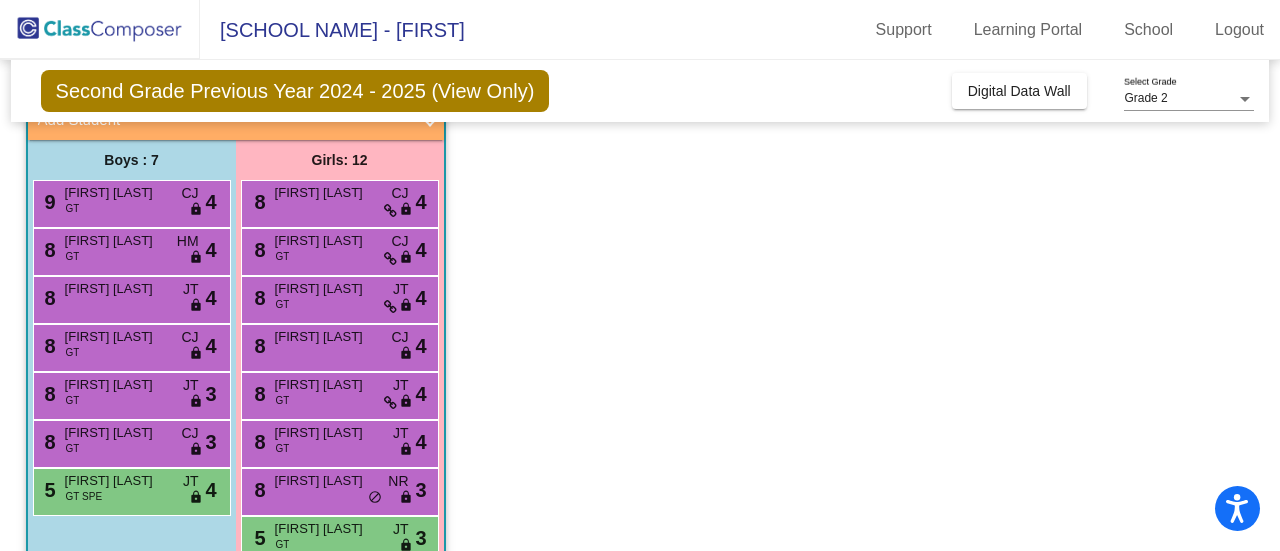 click on "[FIRST] [LAST]" at bounding box center [115, 193] 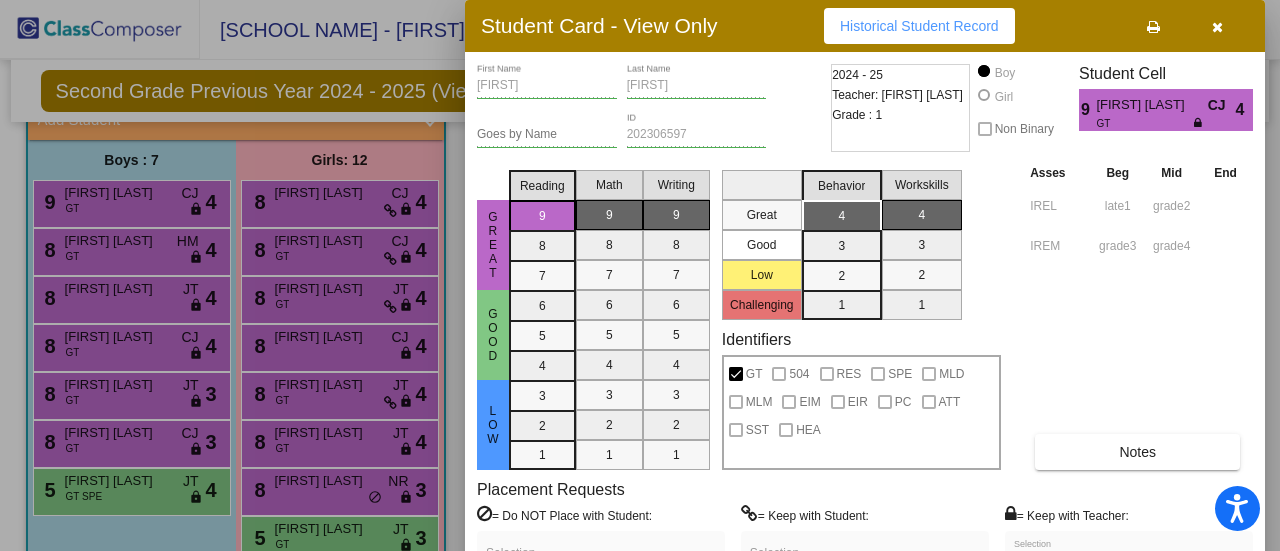 click at bounding box center (640, 275) 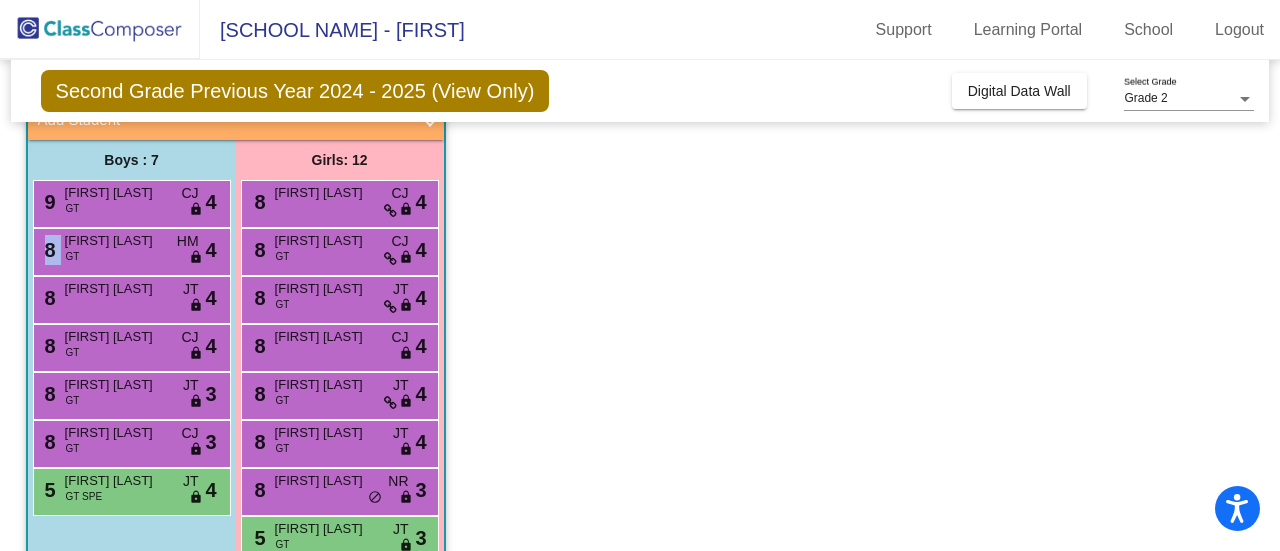 click on "8 [FIRST] [LAST] [TAG] [TAG] [TAG] 4" at bounding box center (129, 249) 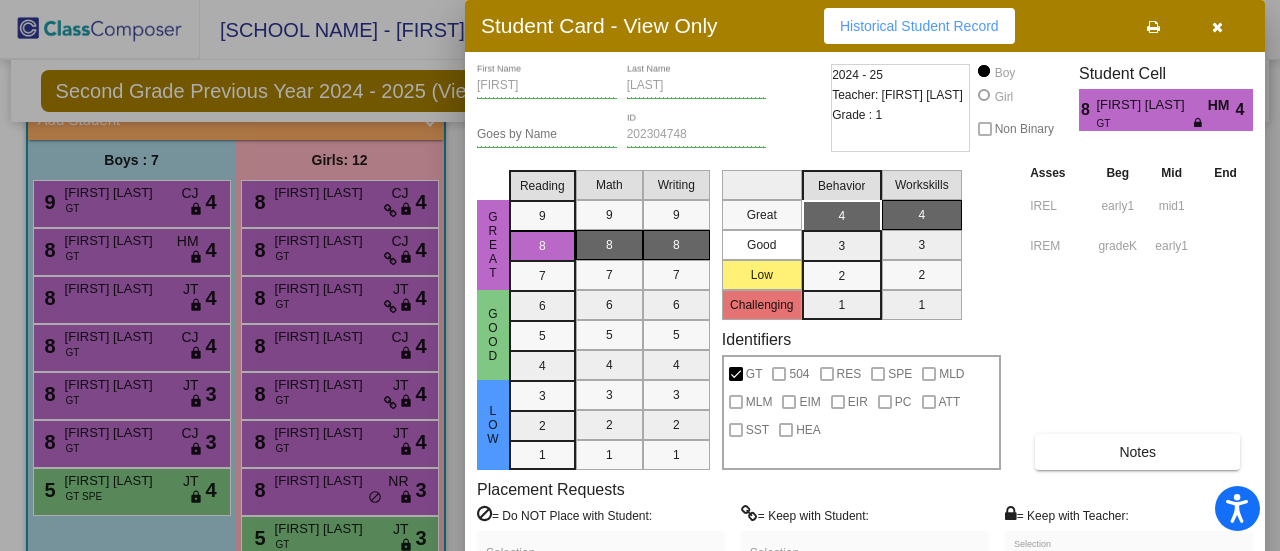 click at bounding box center (640, 275) 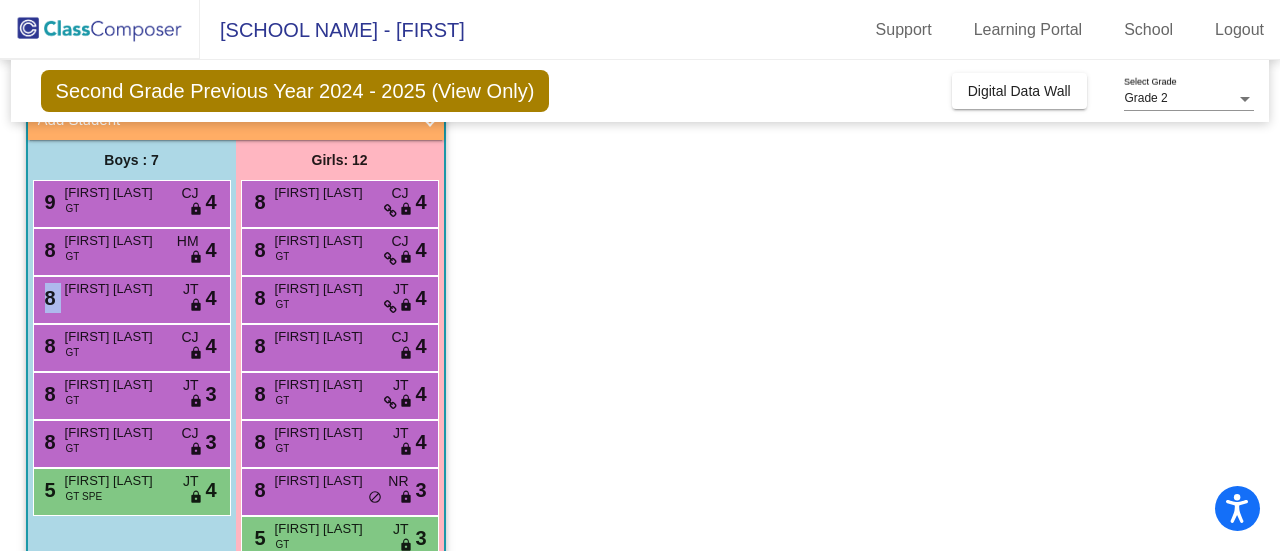 click on "8 [FIRST] [LAST] [TAG] [TAG] [TAG] 4" at bounding box center (129, 297) 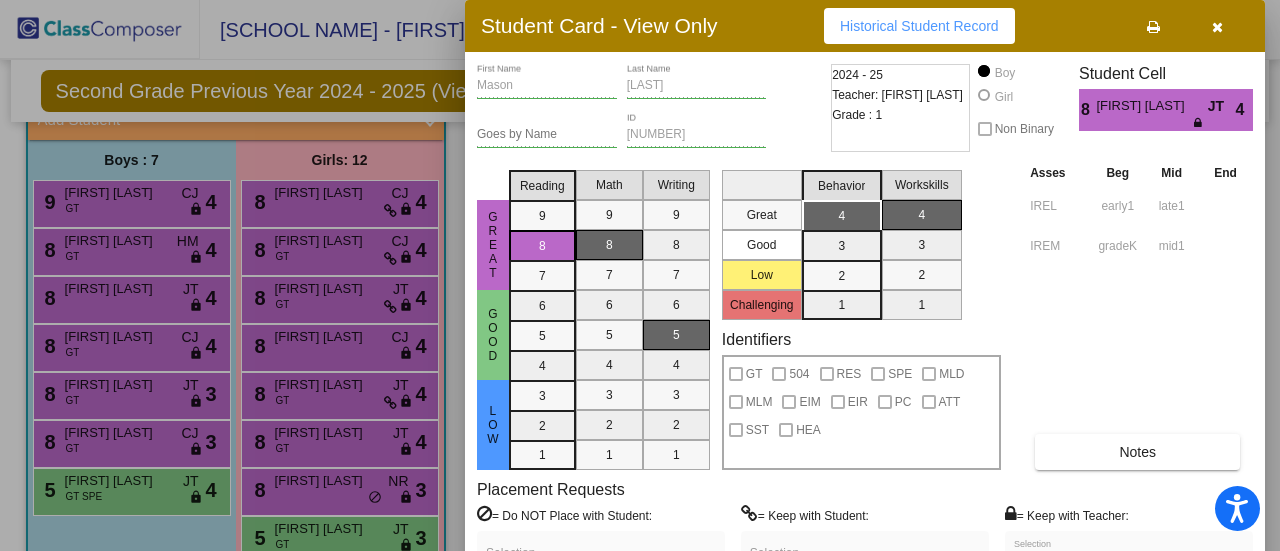 click at bounding box center (640, 275) 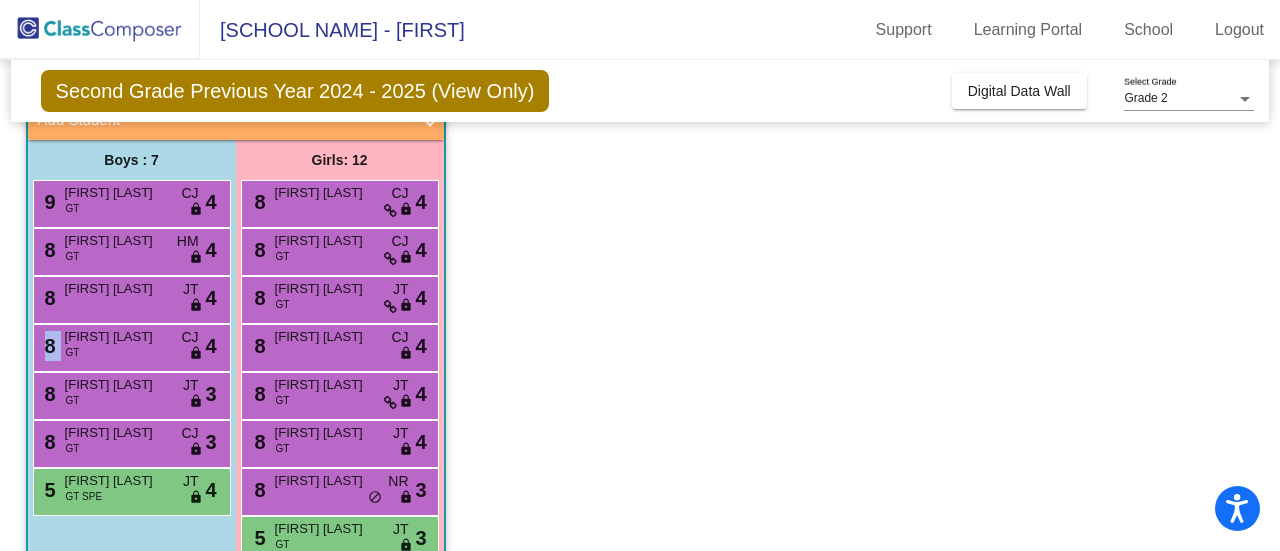 click on "8 [FIRST] [LAST] [TAG] [TAG] [TAG] 4" at bounding box center (129, 345) 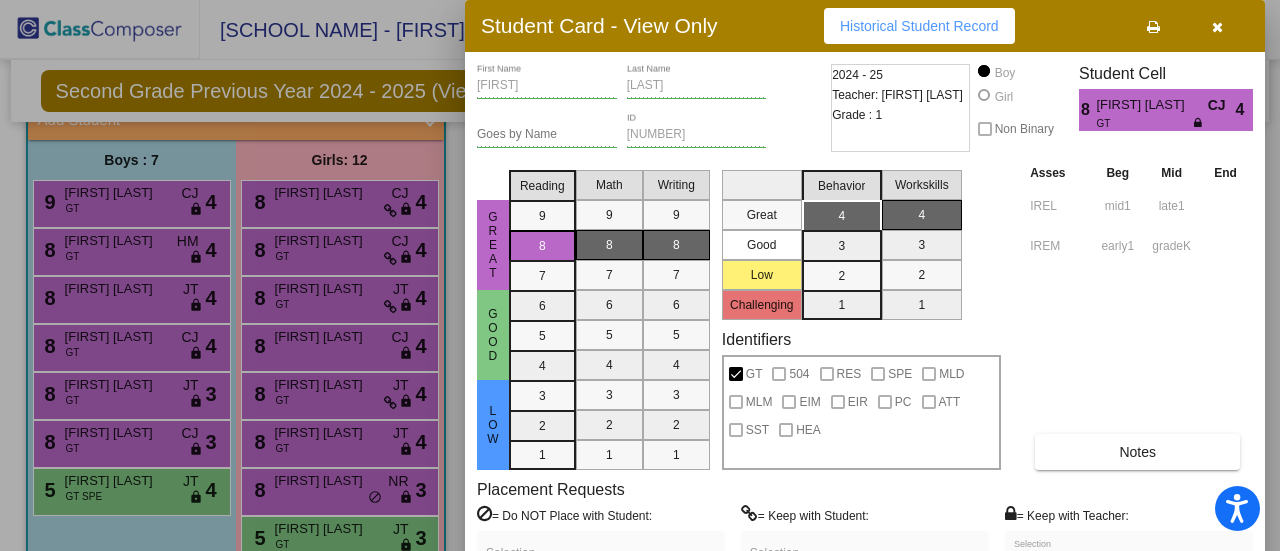 click at bounding box center [640, 275] 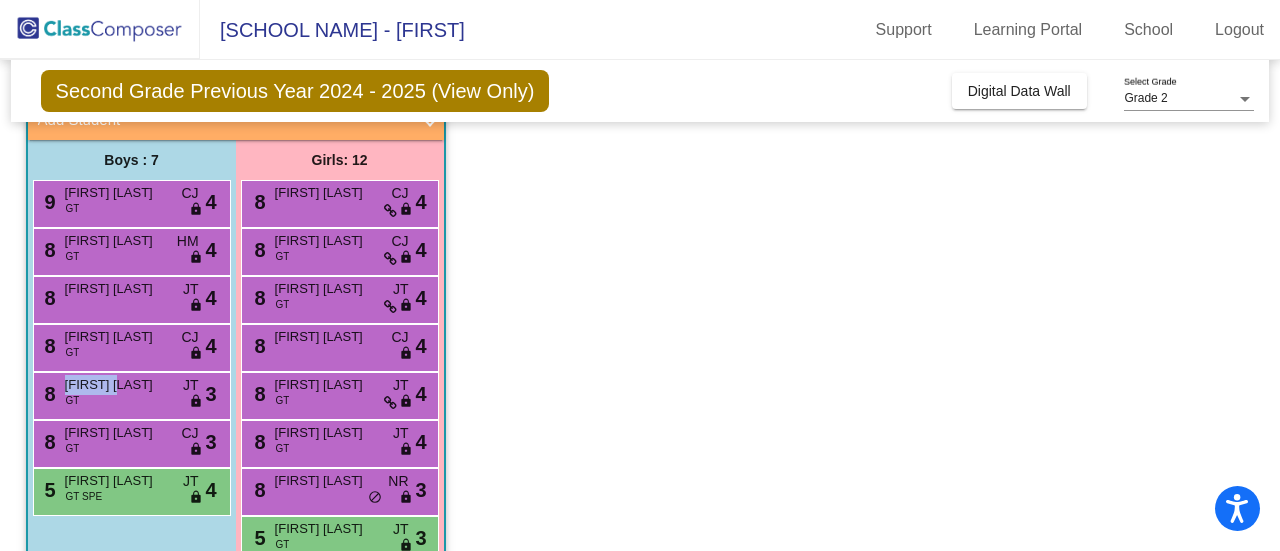 click on "[FIRST] [LAST]" at bounding box center [115, 385] 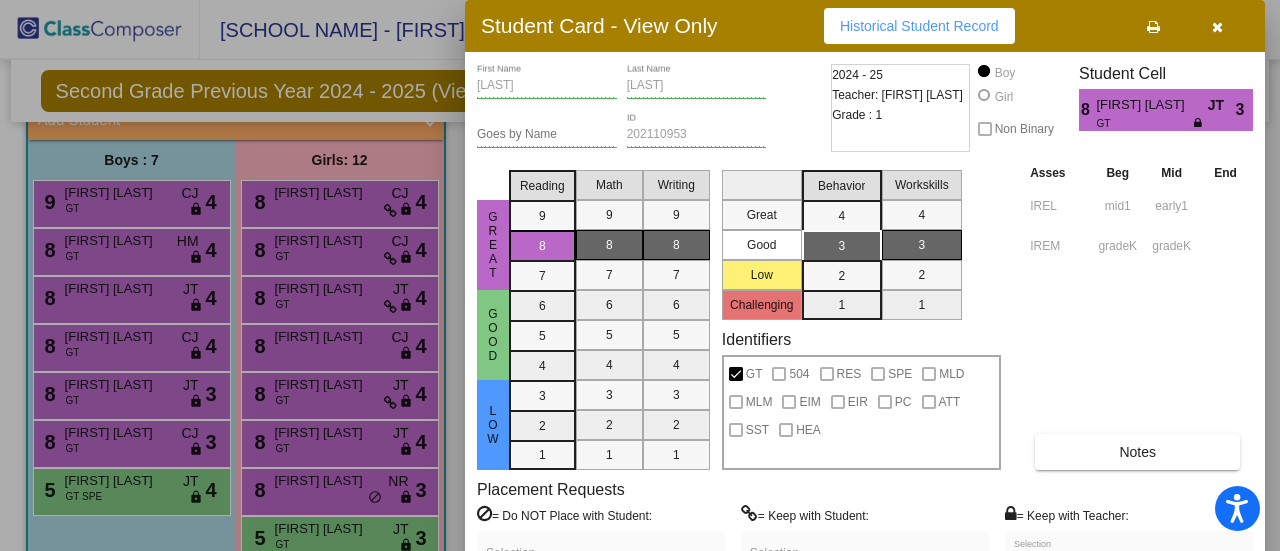 click at bounding box center (640, 275) 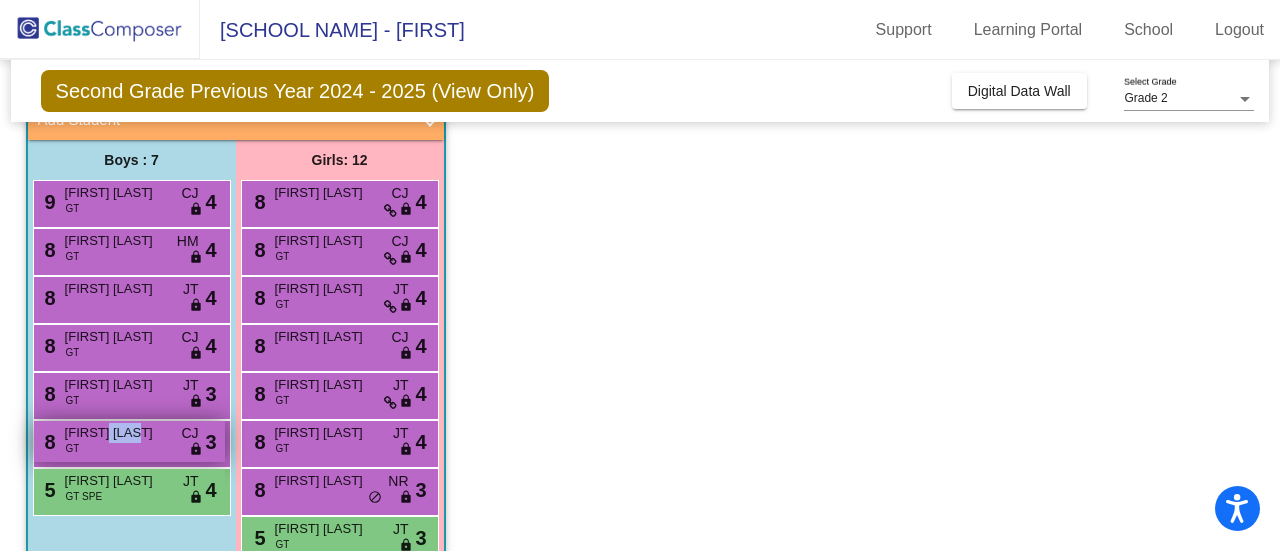 click on "[FIRST] [LAST]" at bounding box center (115, 433) 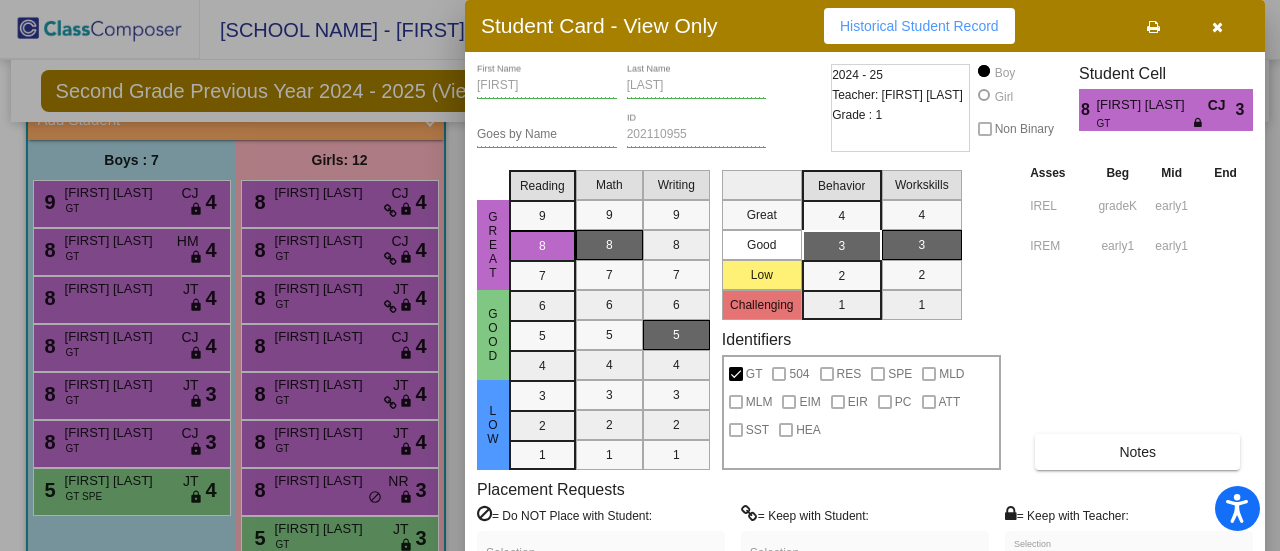 click at bounding box center [640, 275] 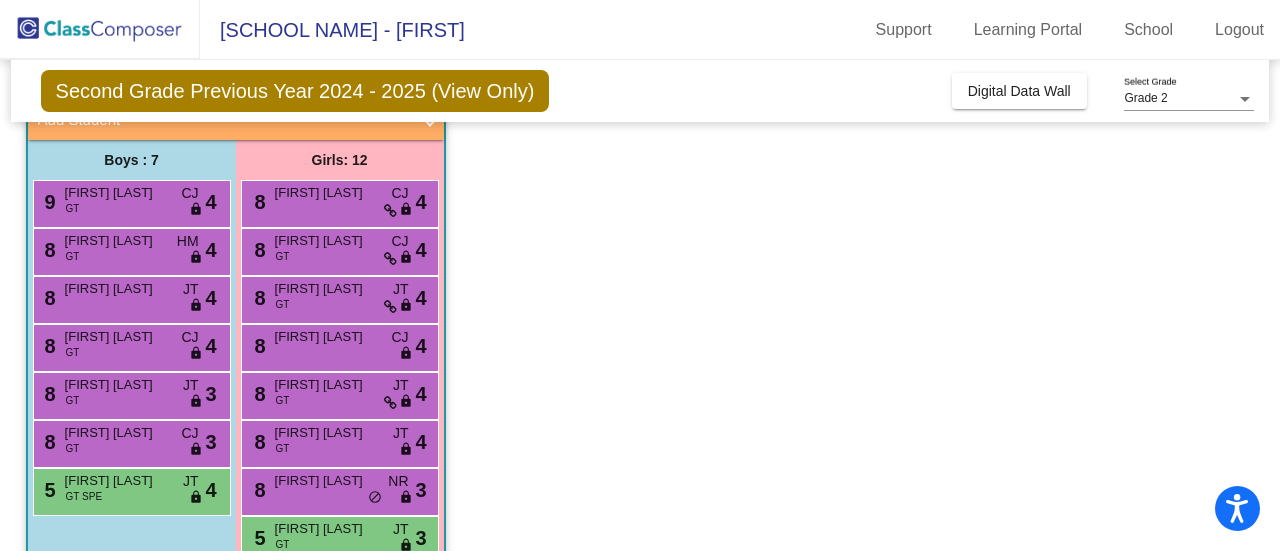 click on "[FIRST] [LAST]" at bounding box center [115, 193] 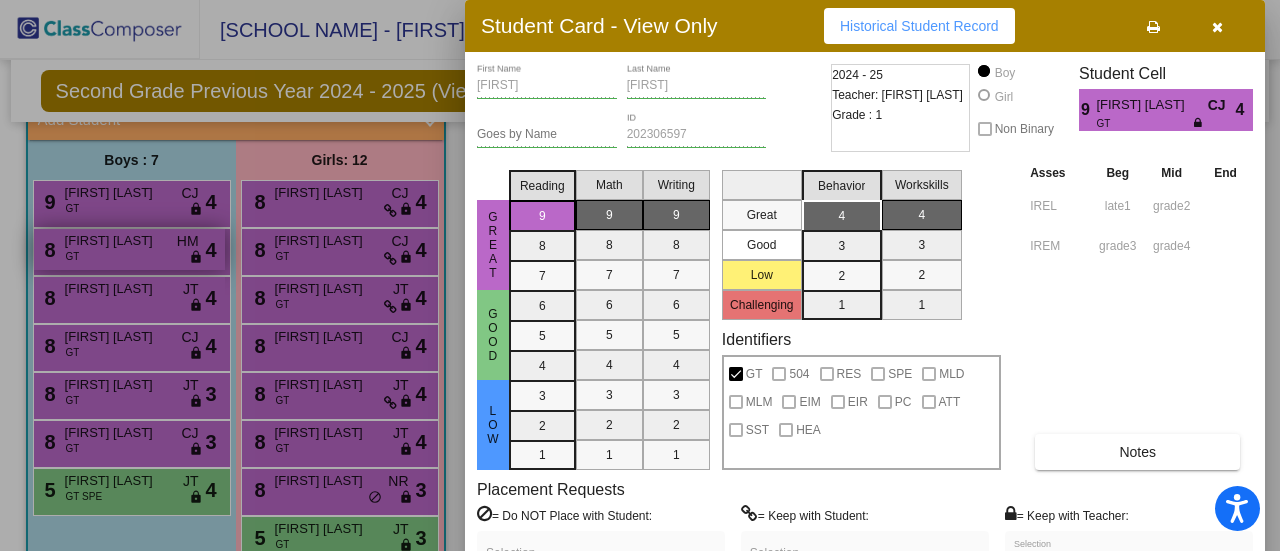 click at bounding box center [640, 275] 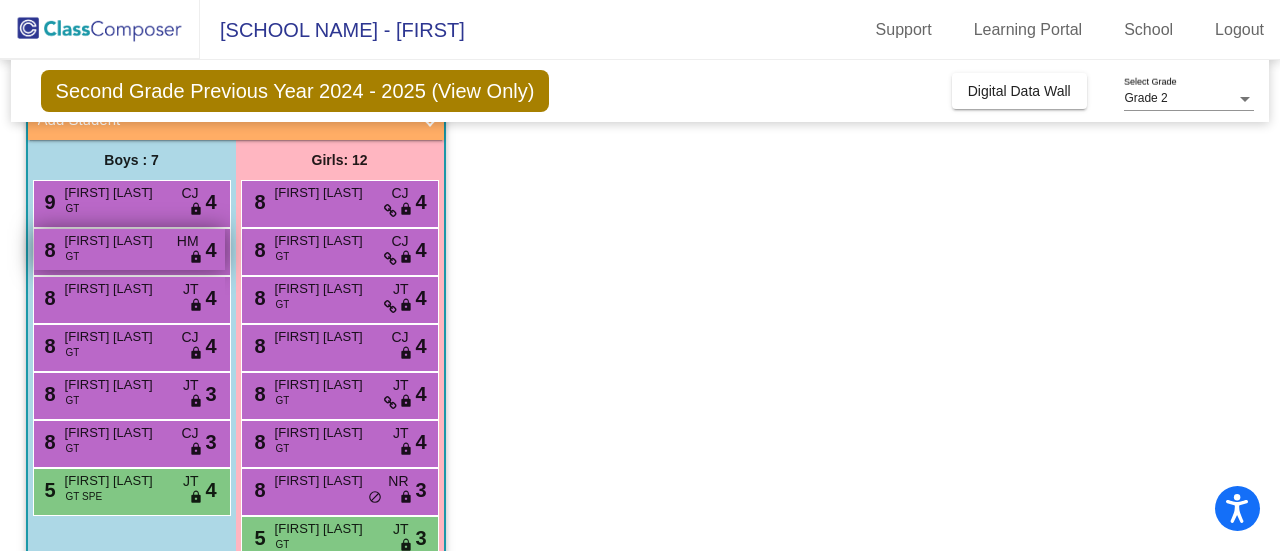 click on "8 [FIRST] [LAST] [TAG] [TAG] [TAG] 4" at bounding box center [129, 249] 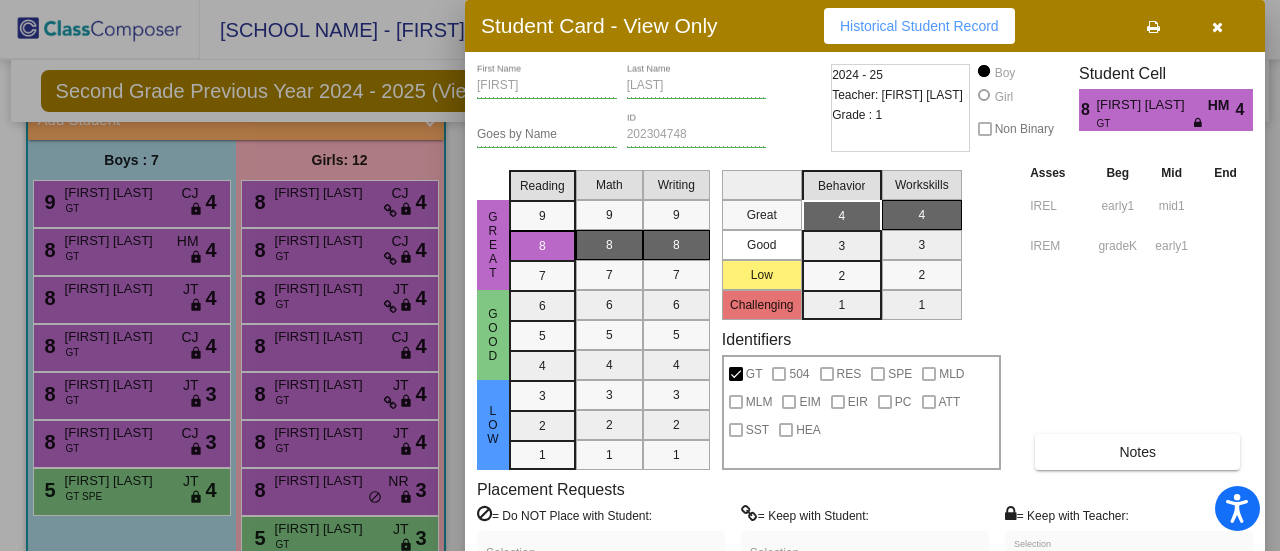 click at bounding box center [640, 275] 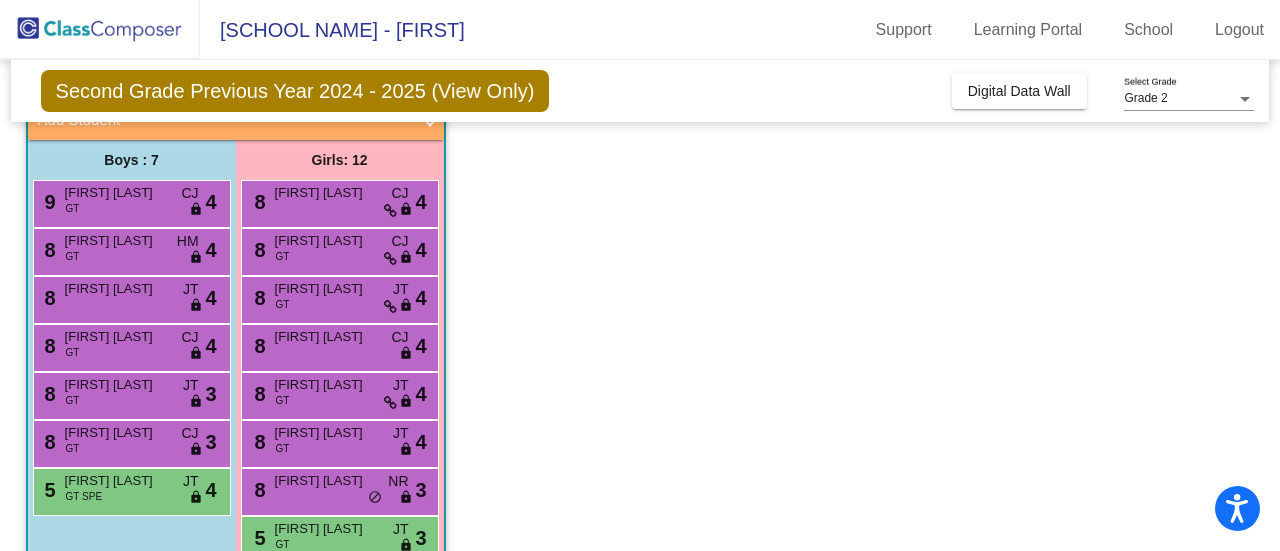 click on "[FIRST] [LAST]" at bounding box center [115, 289] 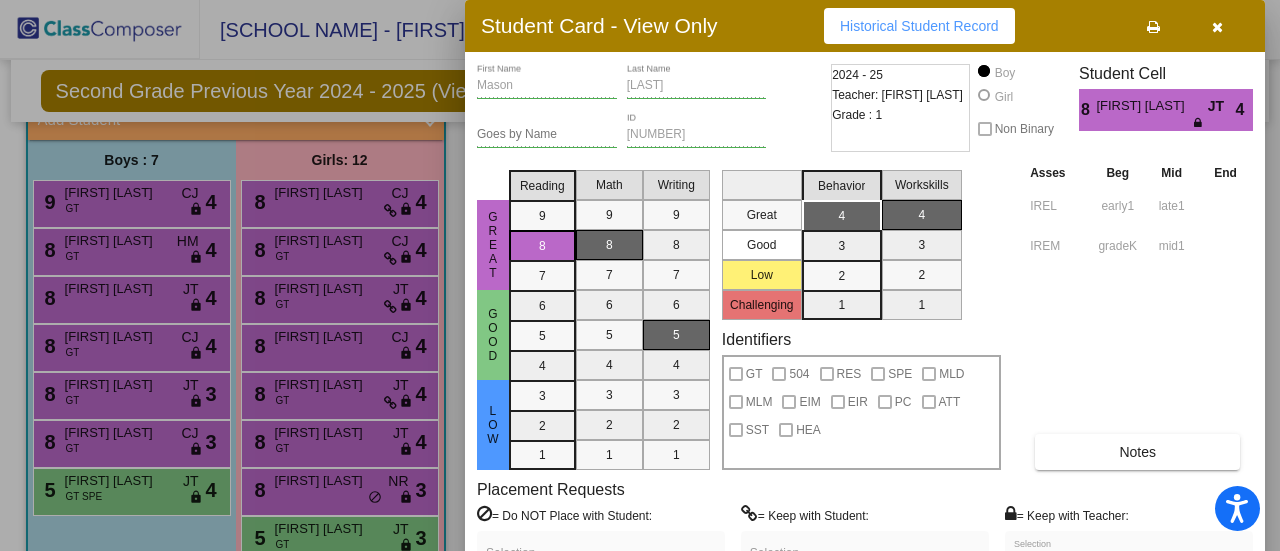 click at bounding box center (640, 275) 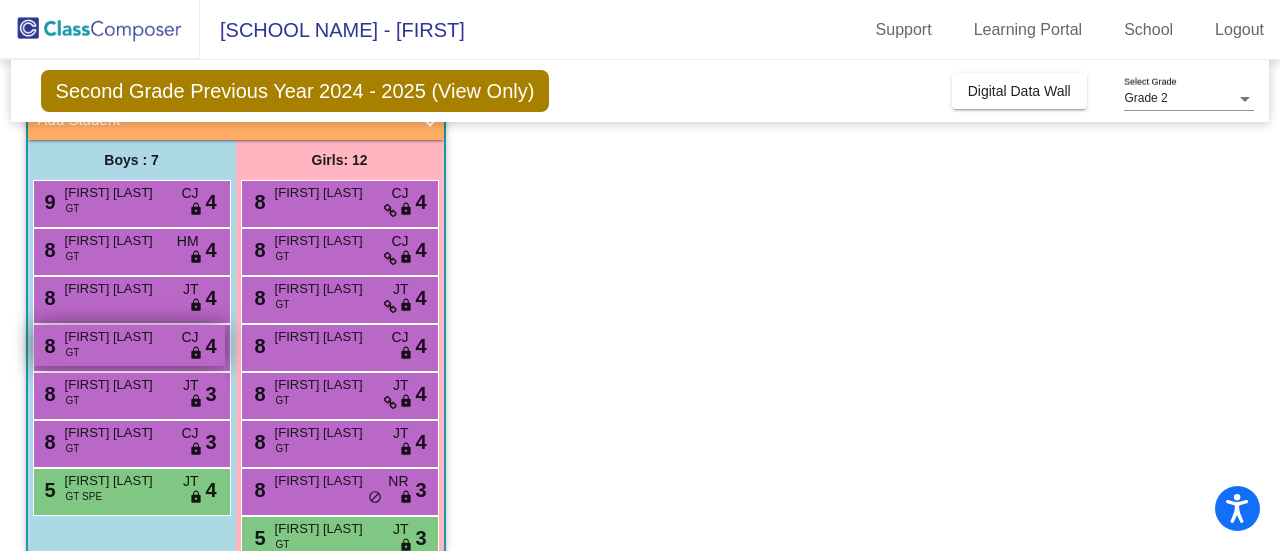 click on "8 [FIRST] [LAST] [TAG] [TAG] [TAG] 4" at bounding box center (129, 345) 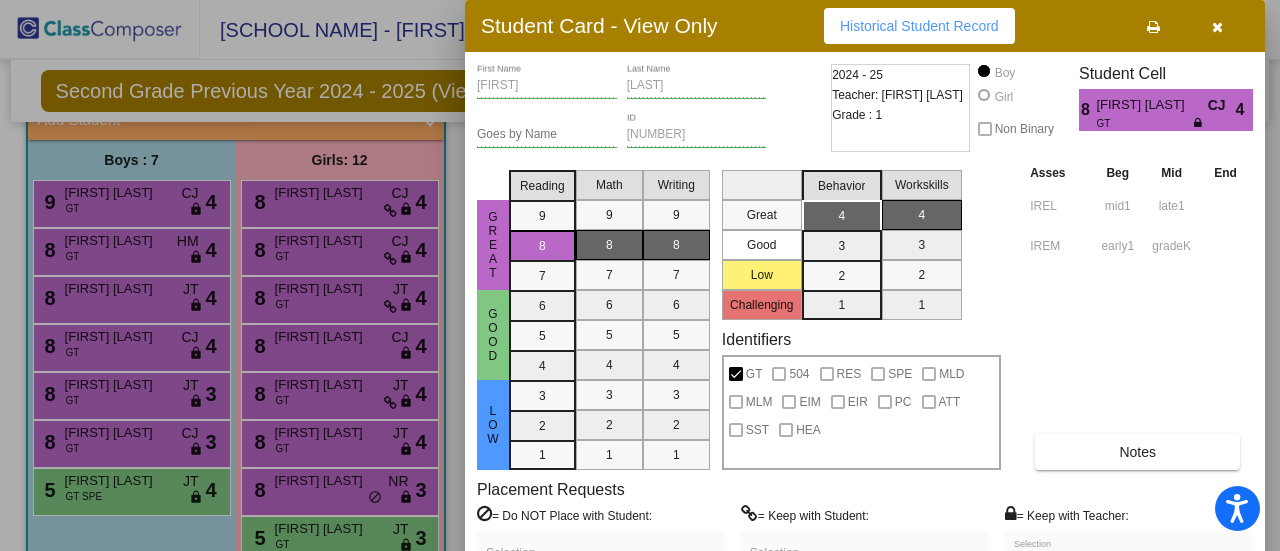 click at bounding box center [640, 275] 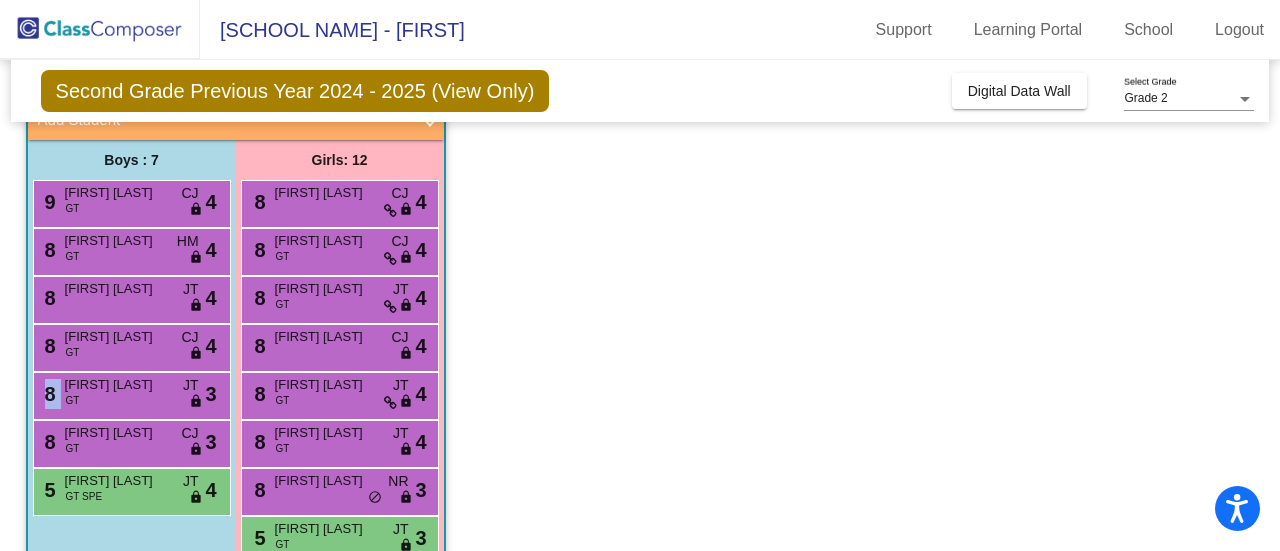 click on "8 [FIRST] [LAST] [TAG] [TAG] [TAG] 3" at bounding box center [129, 393] 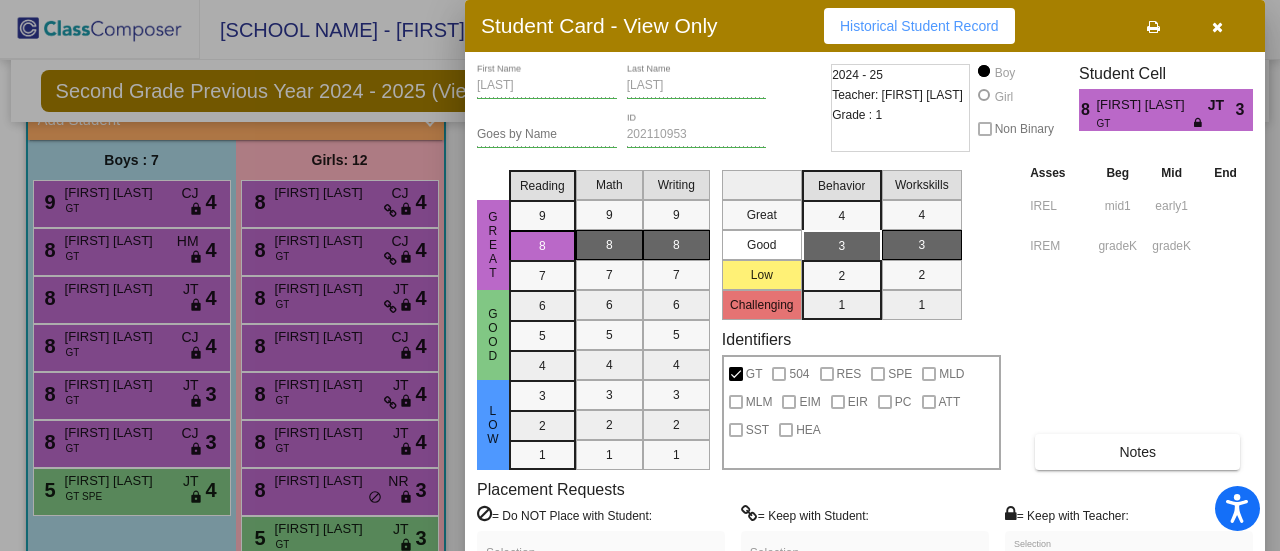 click at bounding box center [640, 275] 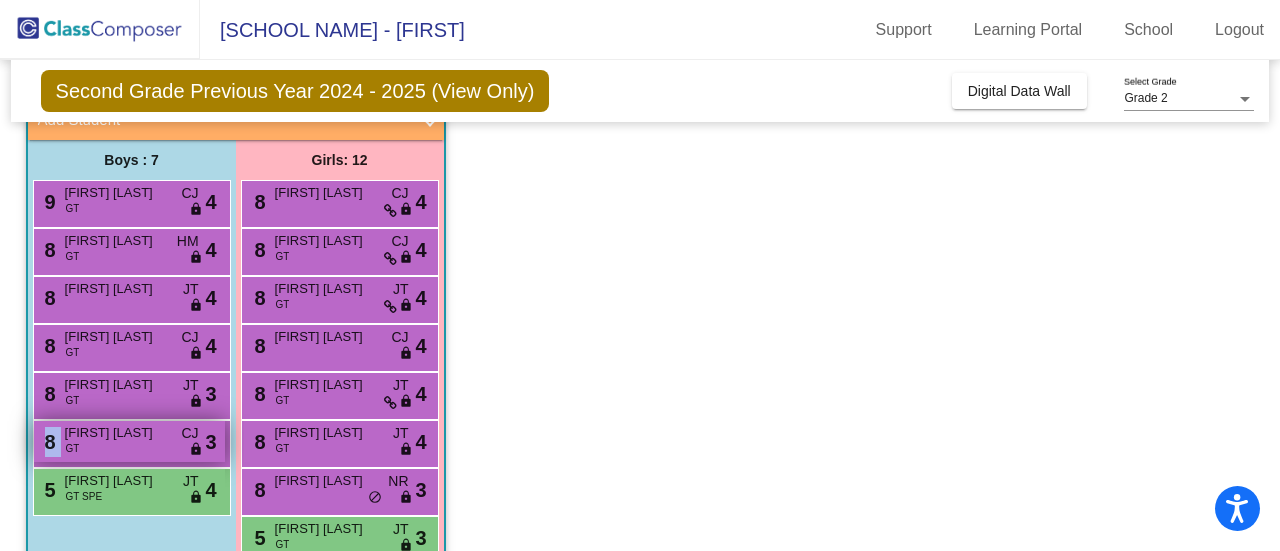 click on "8 [FIRST] [LAST] [TAG] [TAG] [TAG] 3" at bounding box center [129, 441] 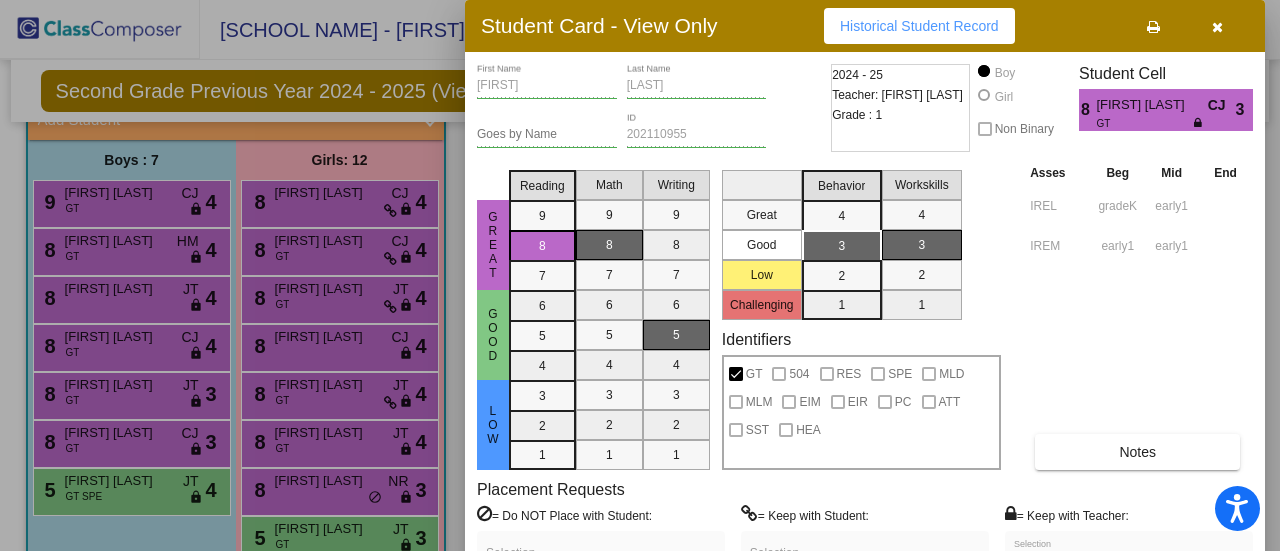 click at bounding box center [640, 275] 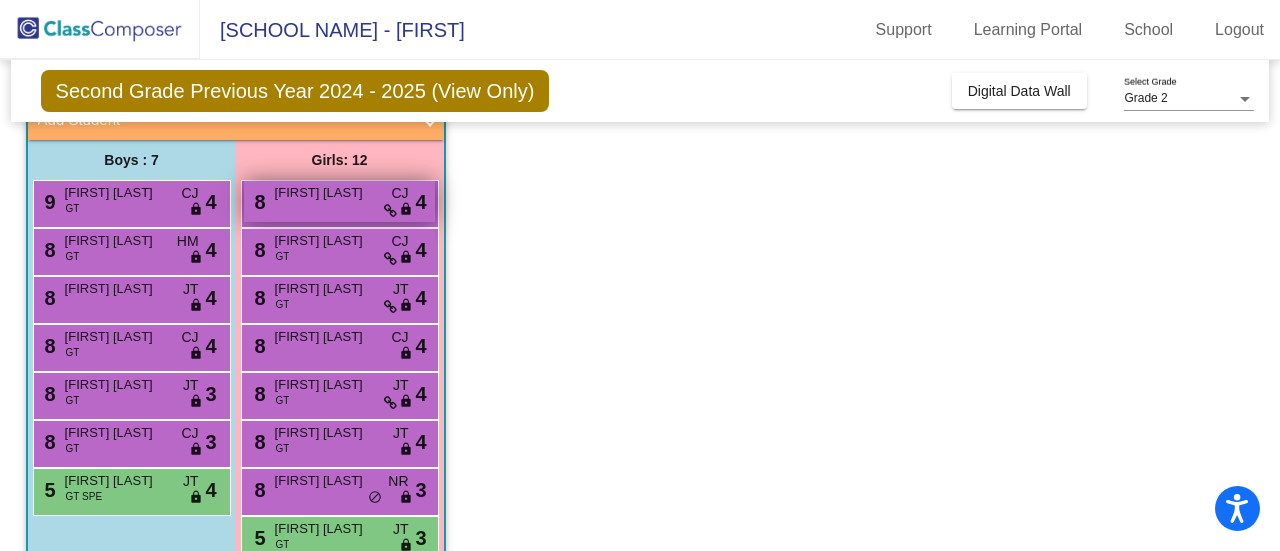 click on "8 [FIRST] [TAG] [TAG] [TAG] 4" at bounding box center (339, 201) 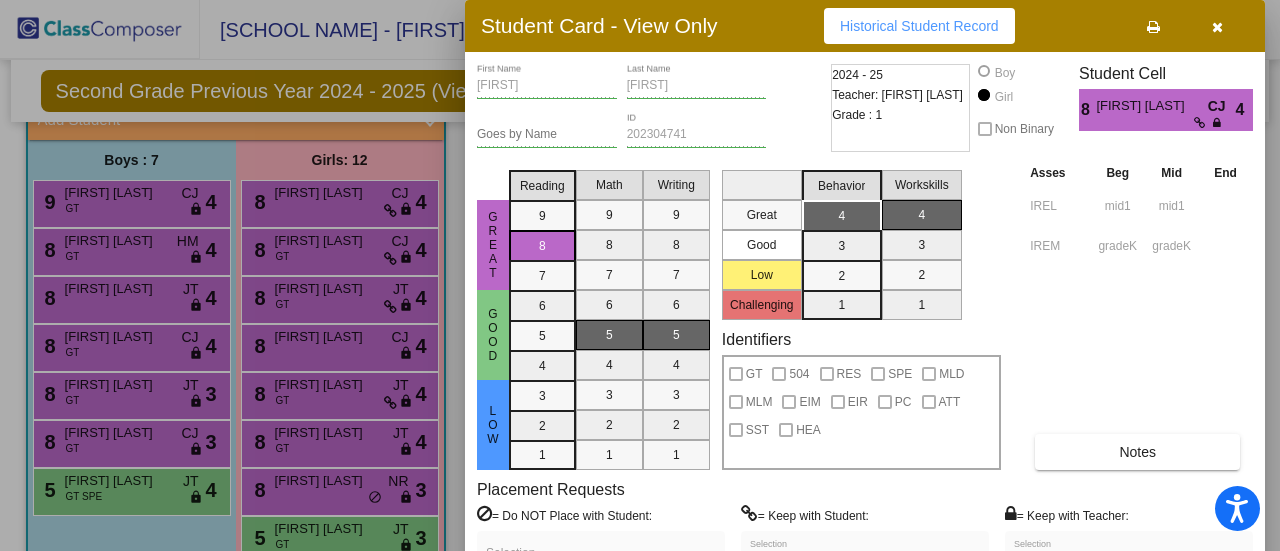 click at bounding box center [640, 275] 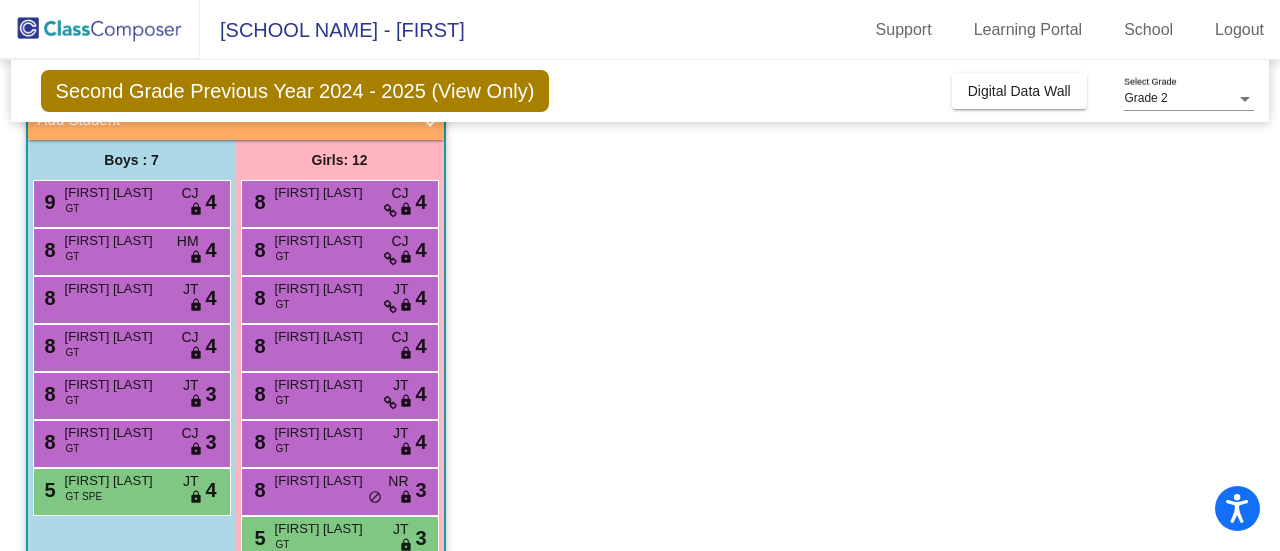 click on "[FIRST] [LAST]" at bounding box center (325, 241) 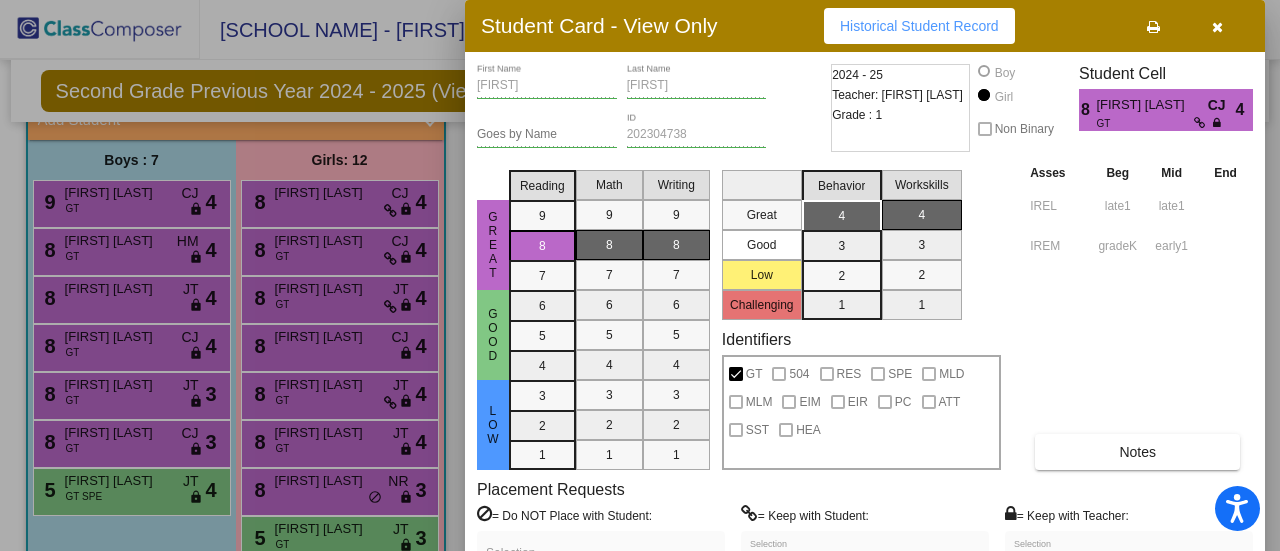 click at bounding box center [640, 275] 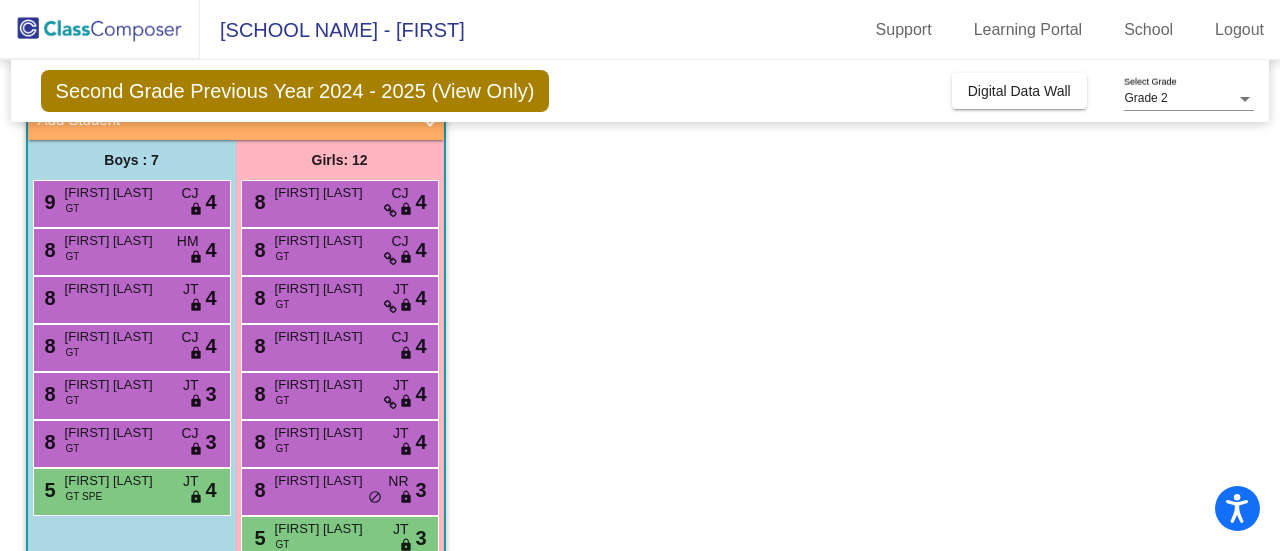 click on "[FIRST] [LAST]" at bounding box center [325, 289] 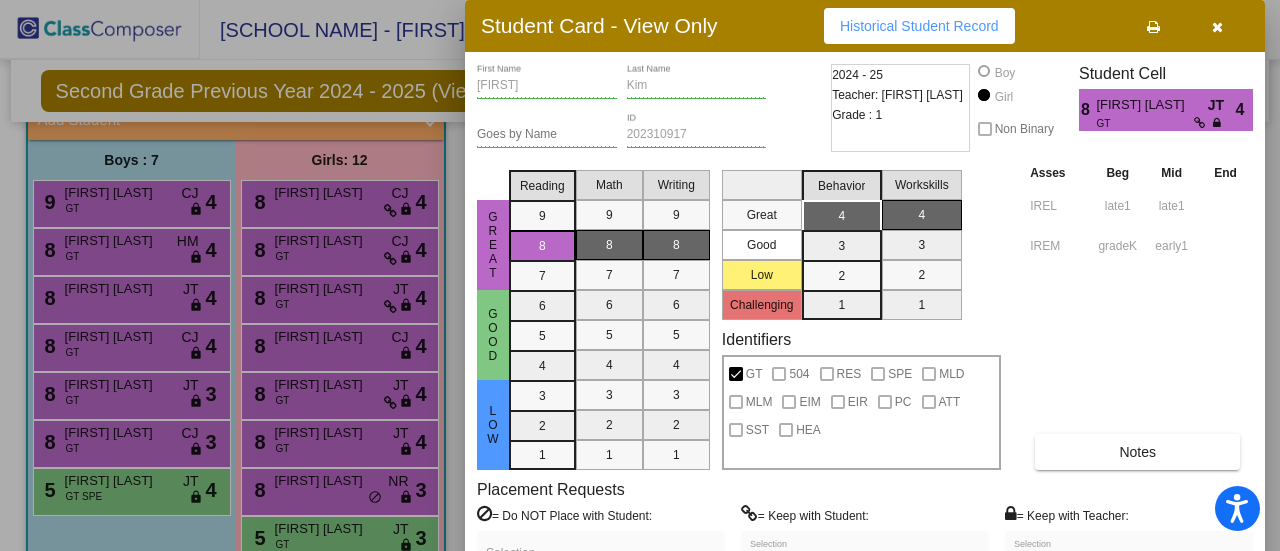 click at bounding box center [640, 275] 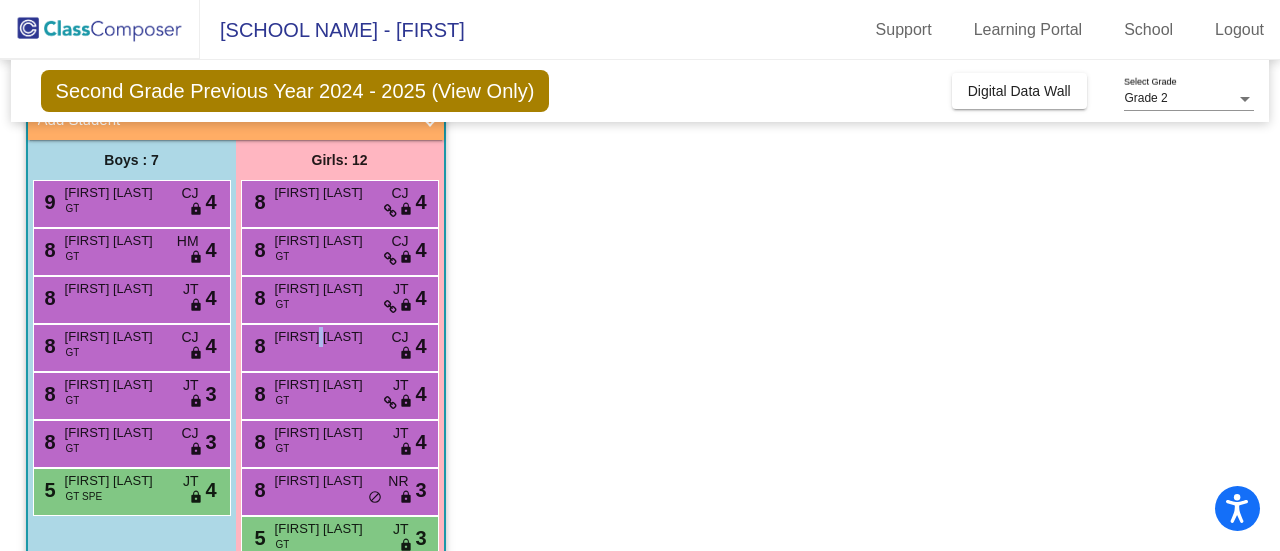 click on "[FIRST] [LAST]" at bounding box center [325, 337] 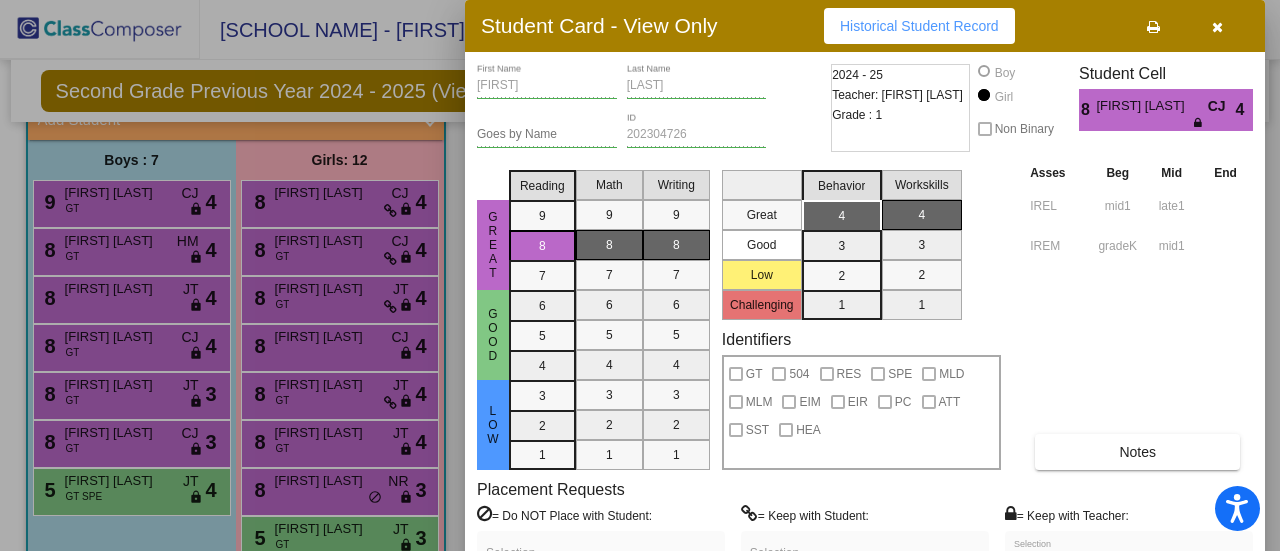 click at bounding box center [640, 275] 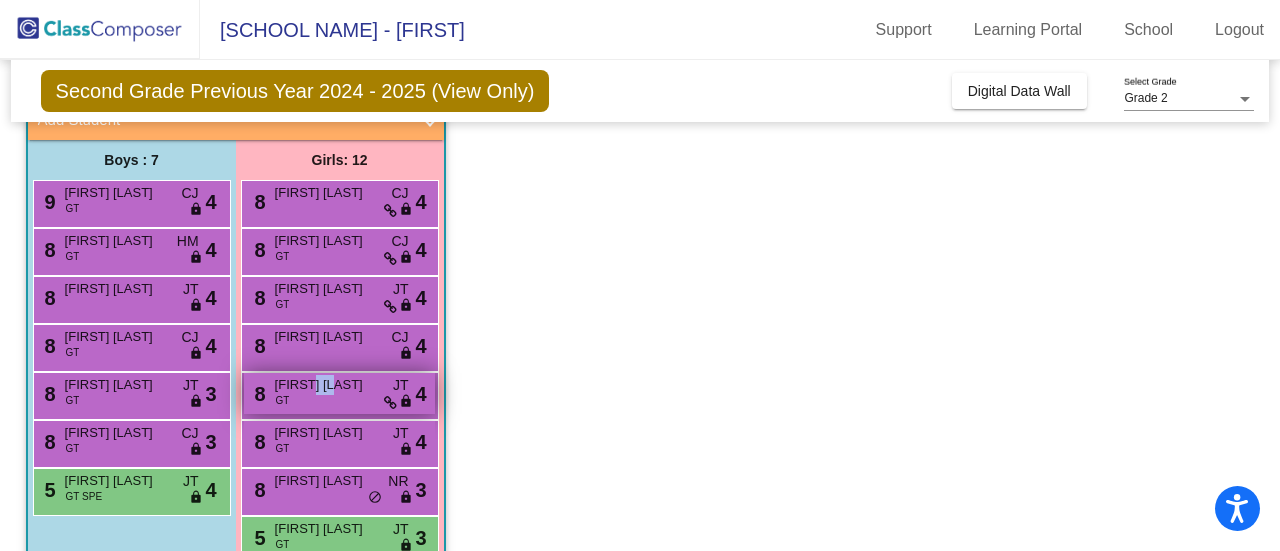 click on "[FIRST] [LAST]" at bounding box center [325, 385] 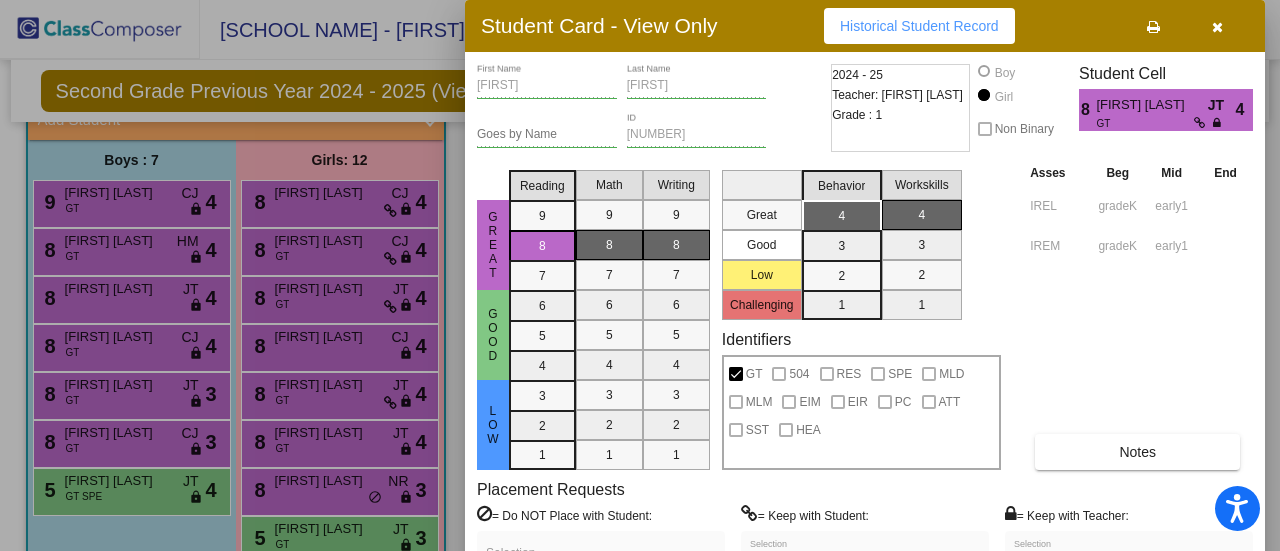 click at bounding box center [640, 275] 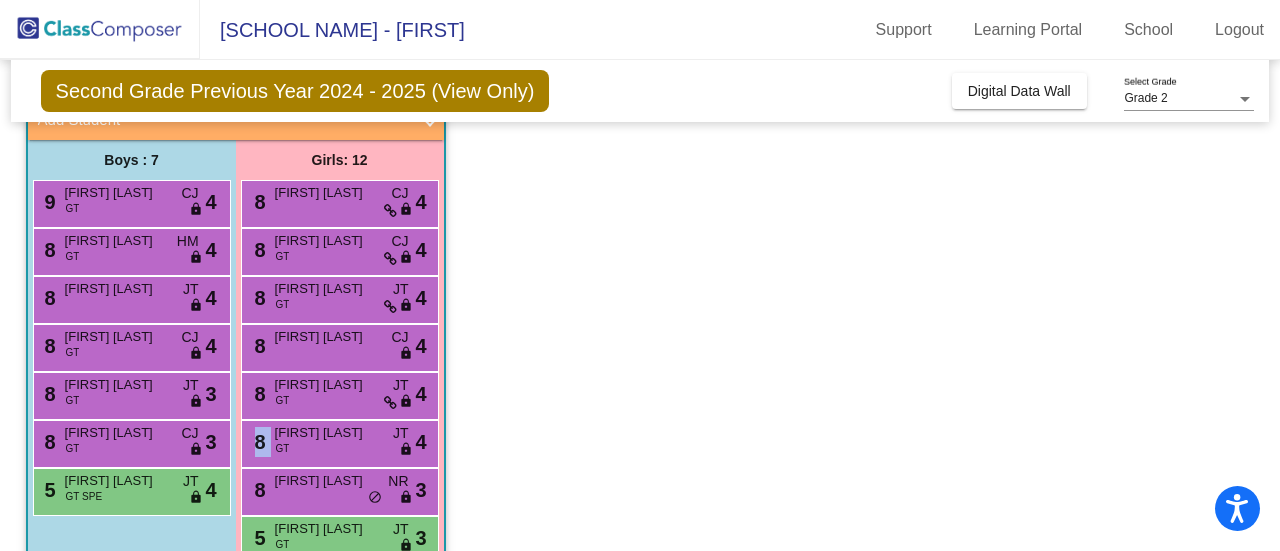 click on "8 [FIRST] [LAST] [TAG] [TAG] [TAG] 4" at bounding box center [339, 441] 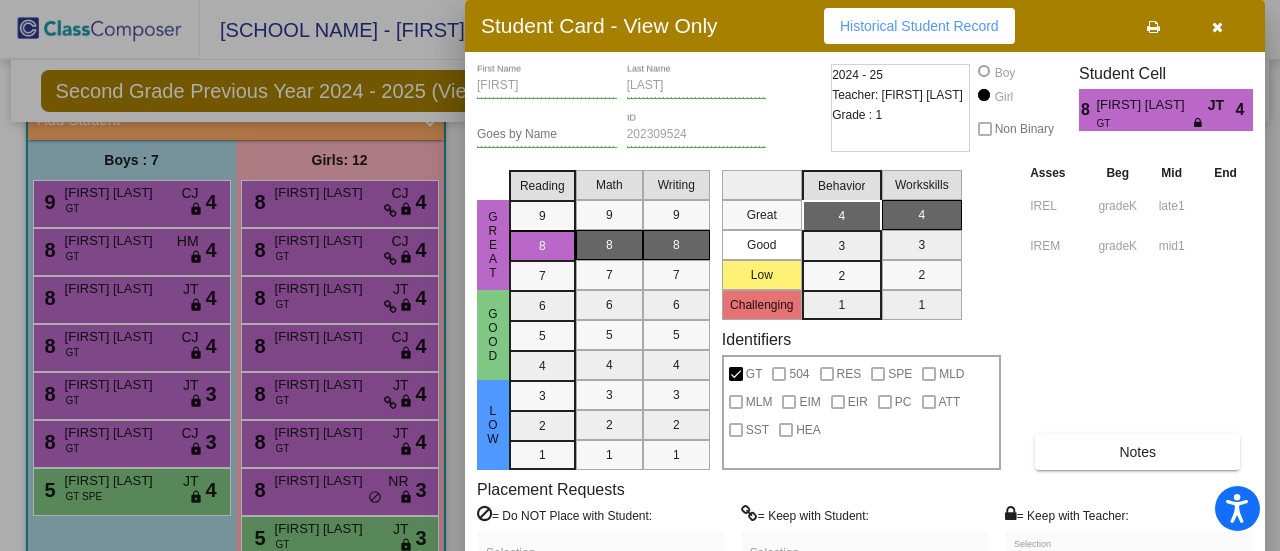 click at bounding box center [640, 275] 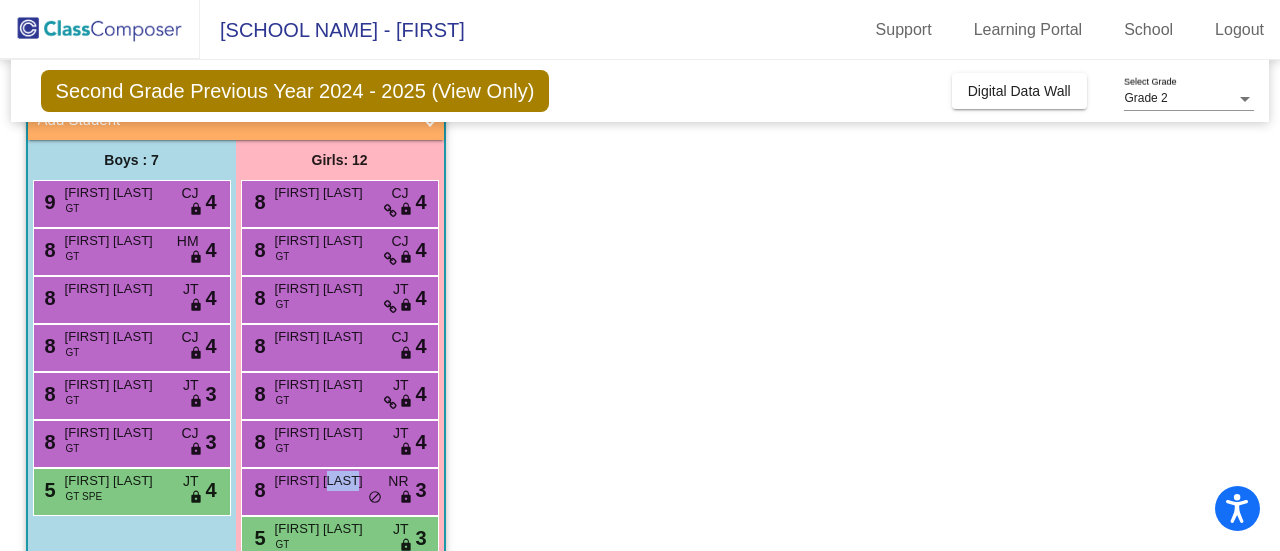 click on "[FIRST] [LAST]" at bounding box center [325, 481] 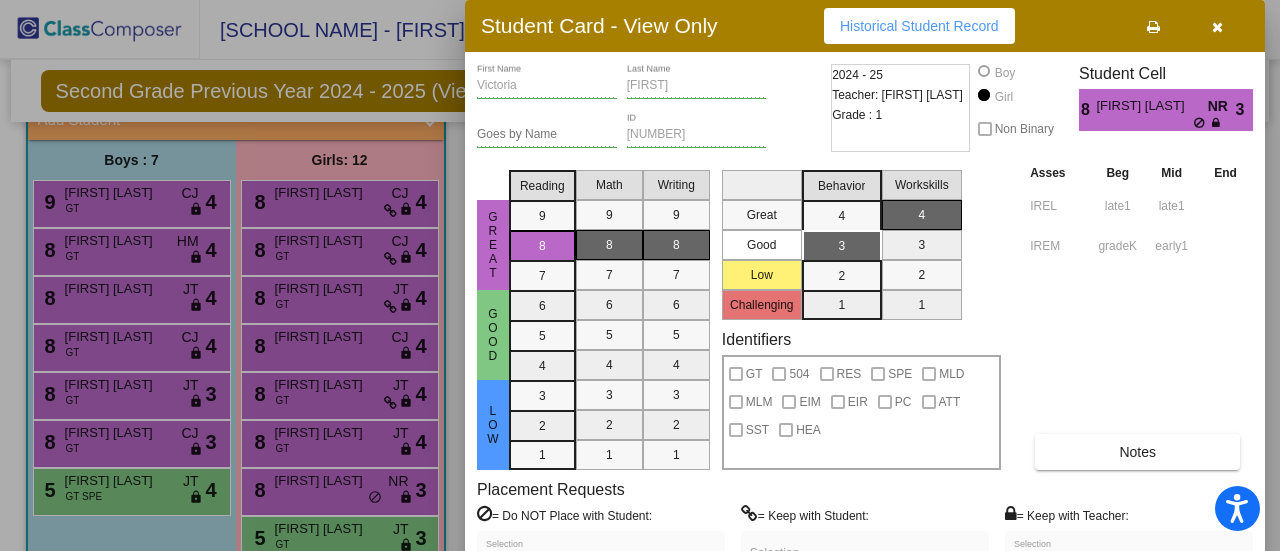 click at bounding box center (640, 275) 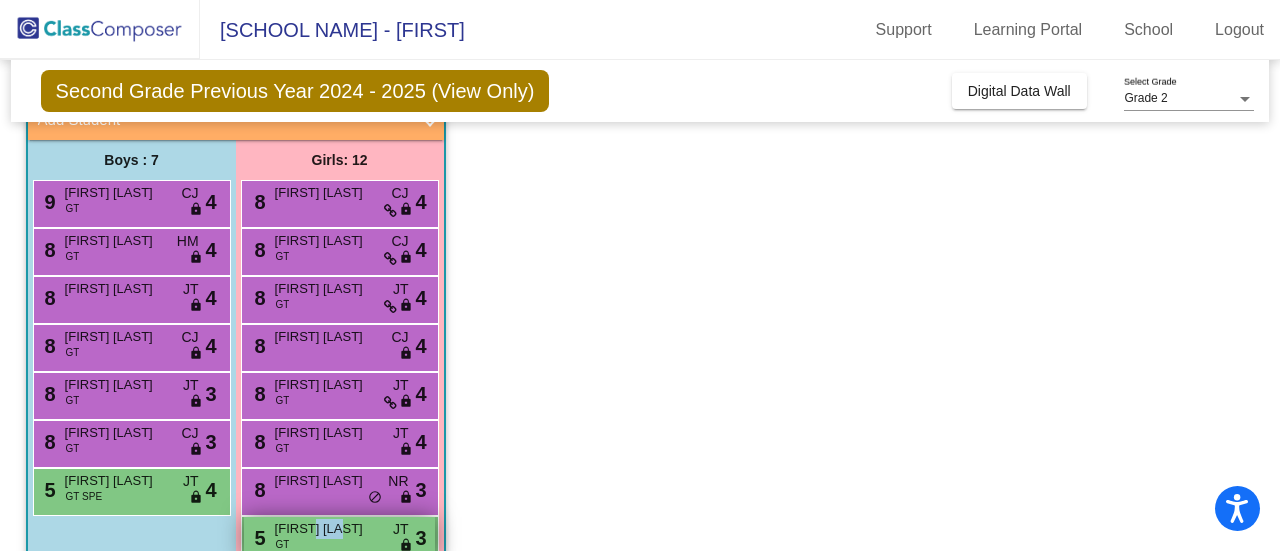 click on "[FIRST] [LAST]" at bounding box center [325, 529] 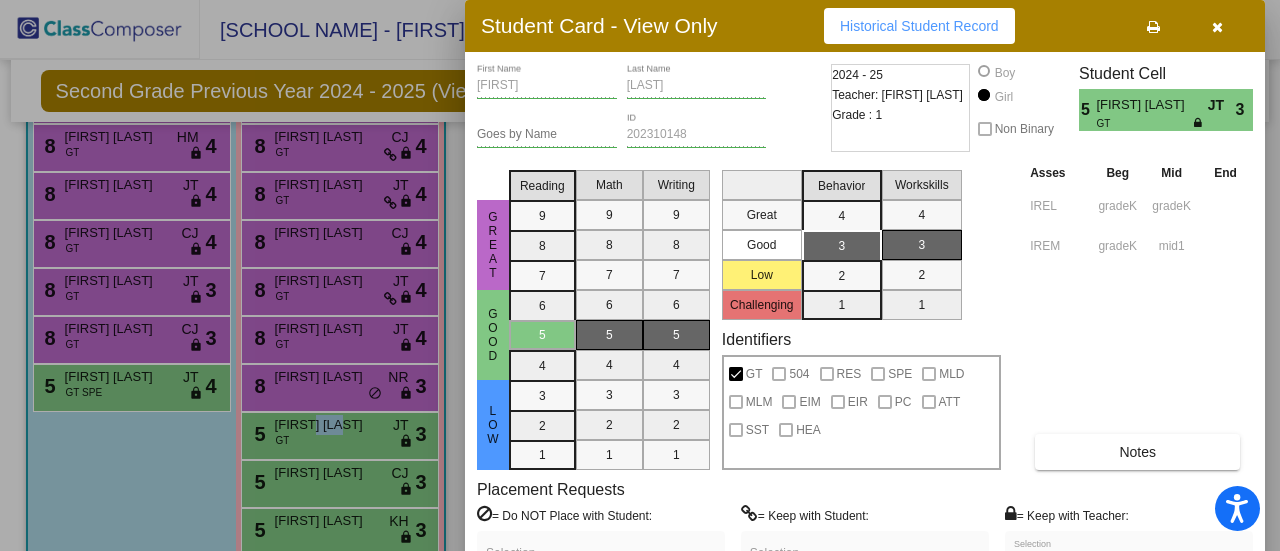 scroll, scrollTop: 140, scrollLeft: 0, axis: vertical 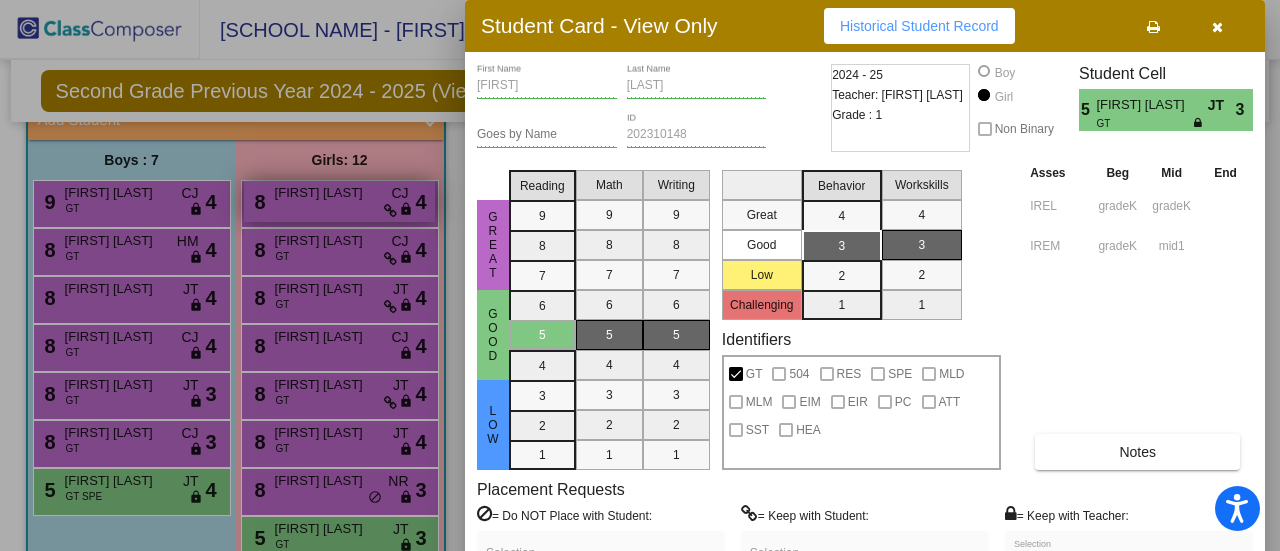drag, startPoint x: 461, startPoint y: 204, endPoint x: 434, endPoint y: 209, distance: 27.45906 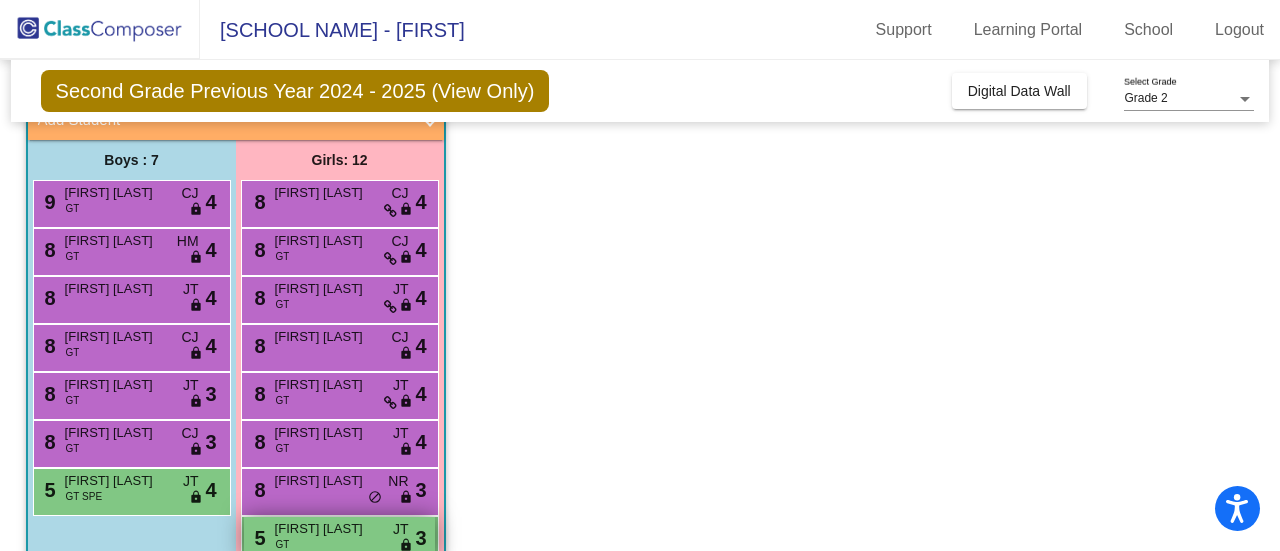 click on "[FIRST] [LAST]" at bounding box center (325, 529) 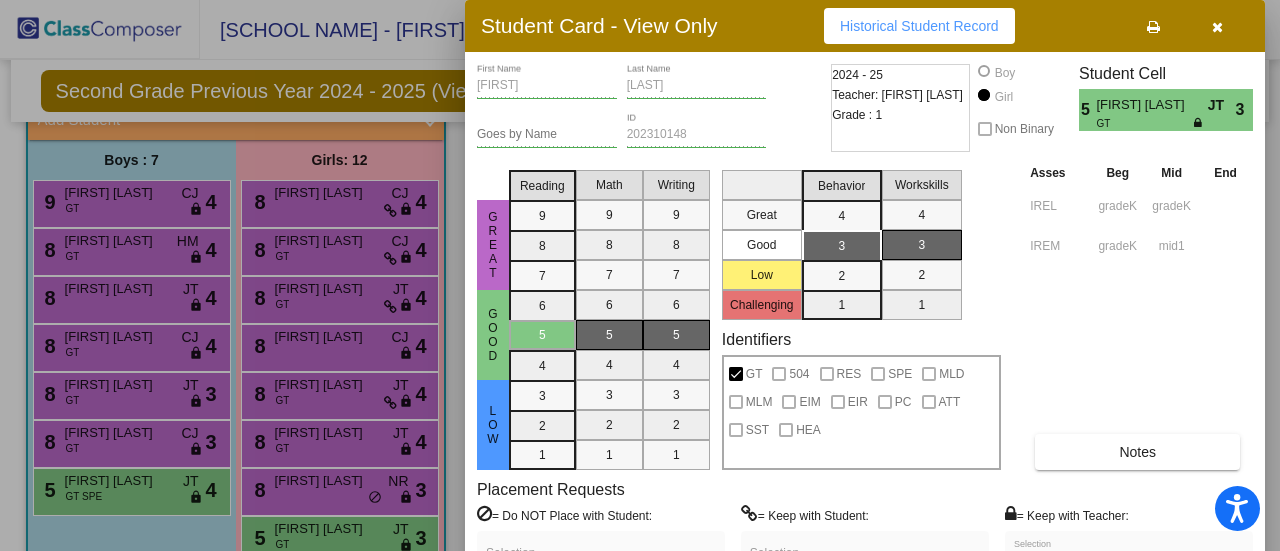 click at bounding box center [640, 275] 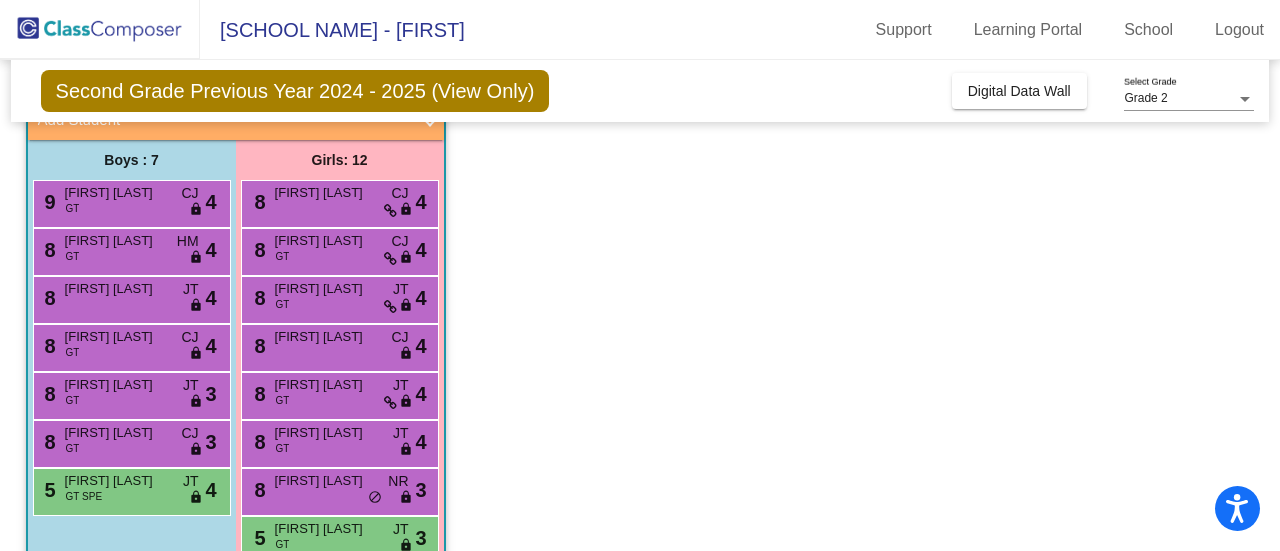 click on "9 [FIRST] [LAST] [TAG] [TAG] [TAG] 4" at bounding box center (129, 201) 